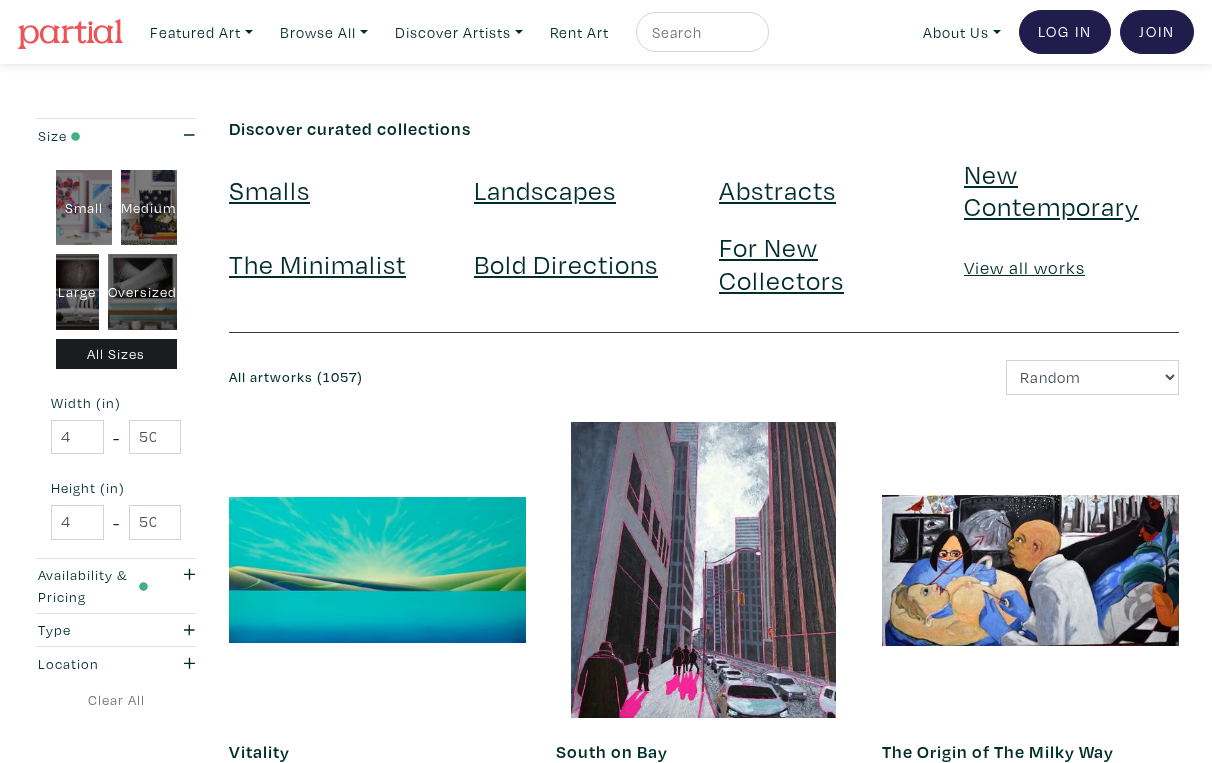 scroll, scrollTop: 3434, scrollLeft: 0, axis: vertical 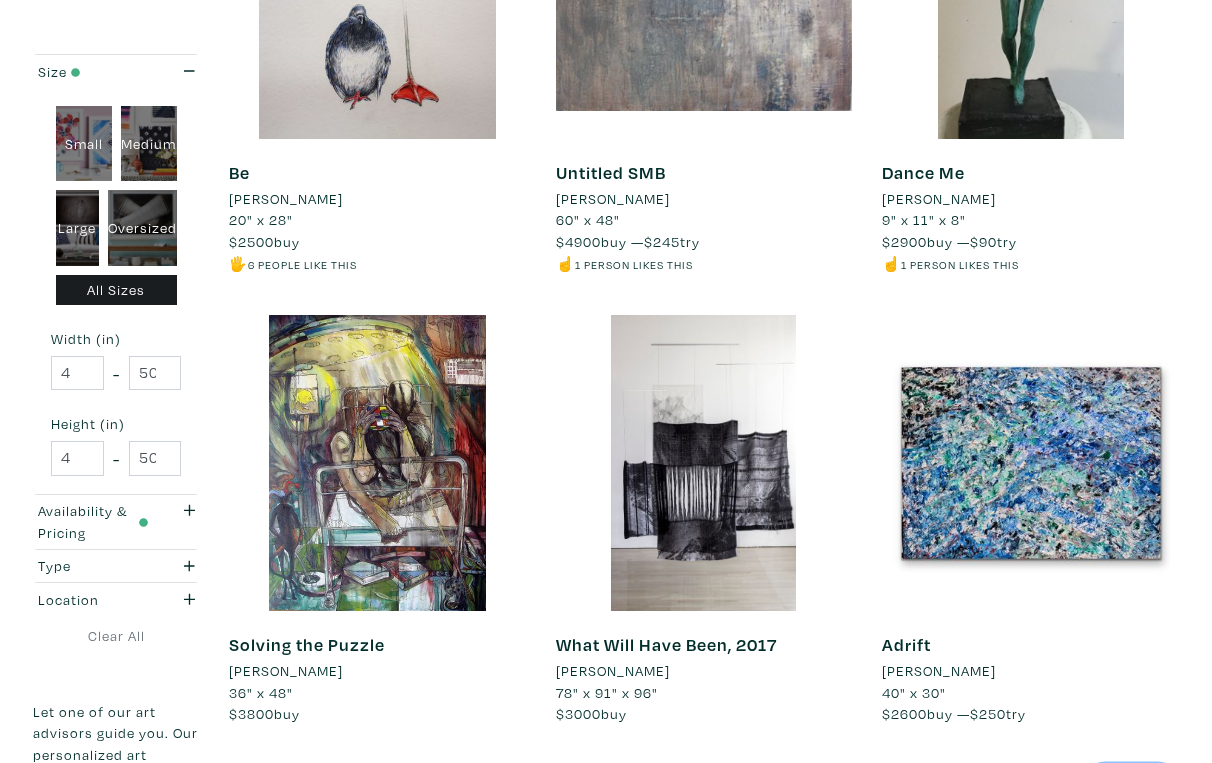 click on "Next" at bounding box center (1131, 786) 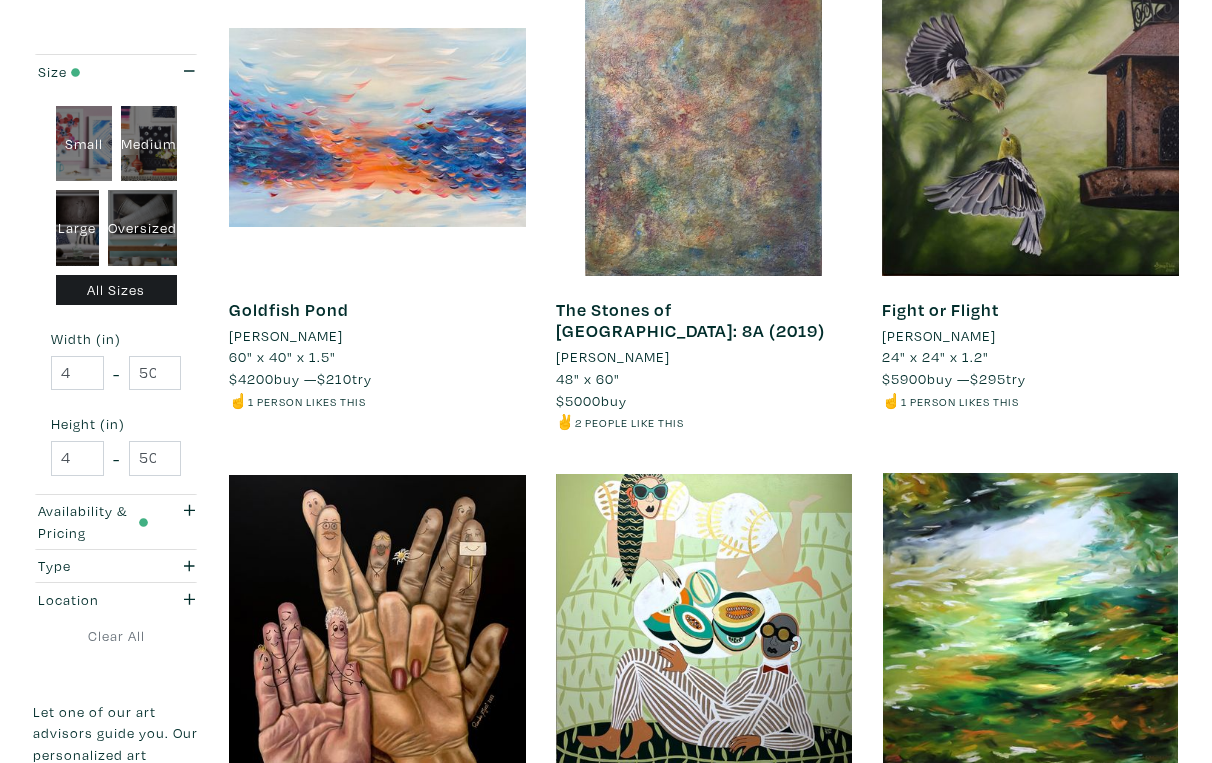 scroll, scrollTop: 3299, scrollLeft: 0, axis: vertical 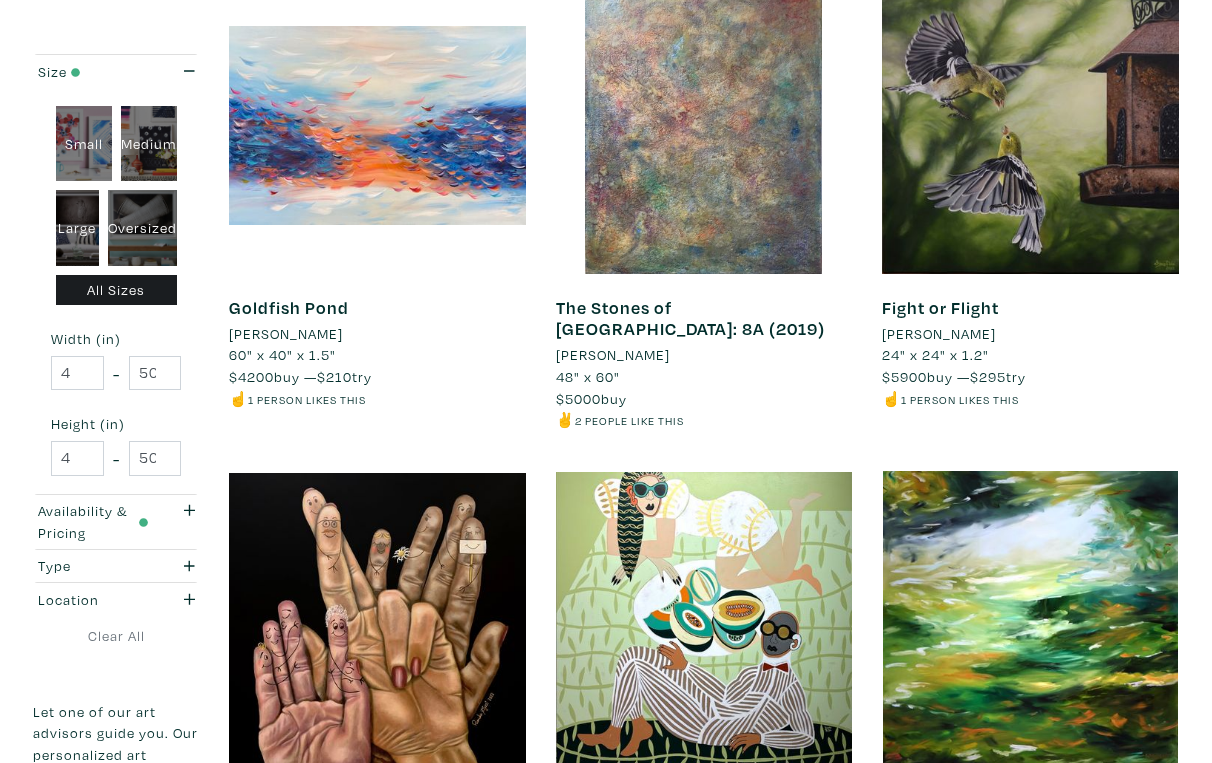 click on "Next" at bounding box center (1131, 964) 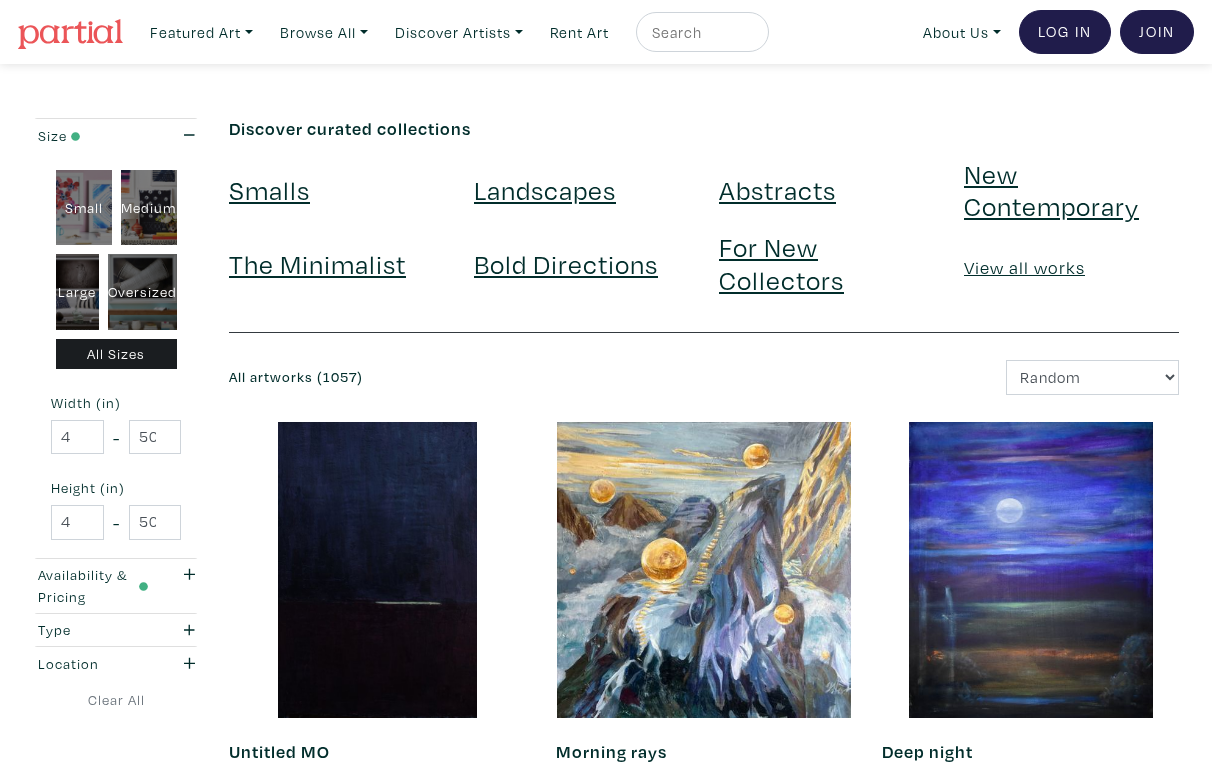 scroll, scrollTop: 1, scrollLeft: 0, axis: vertical 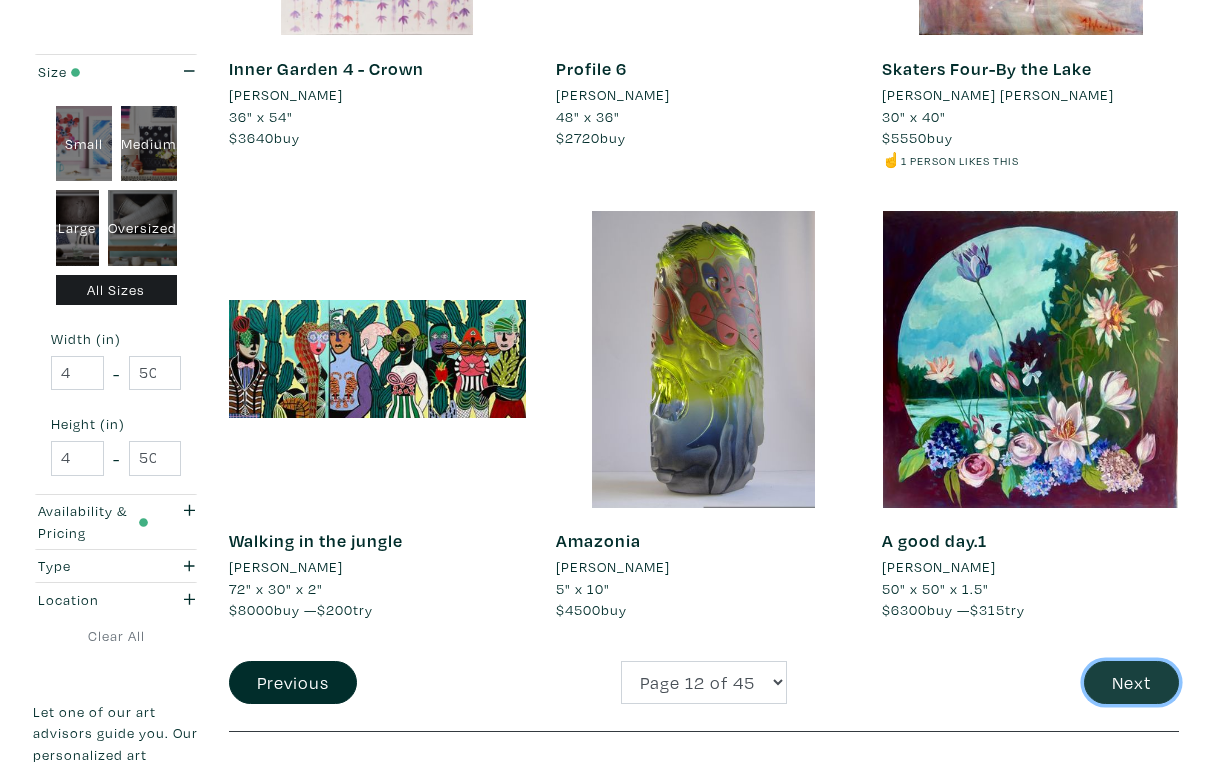 click on "Next" at bounding box center (1131, 682) 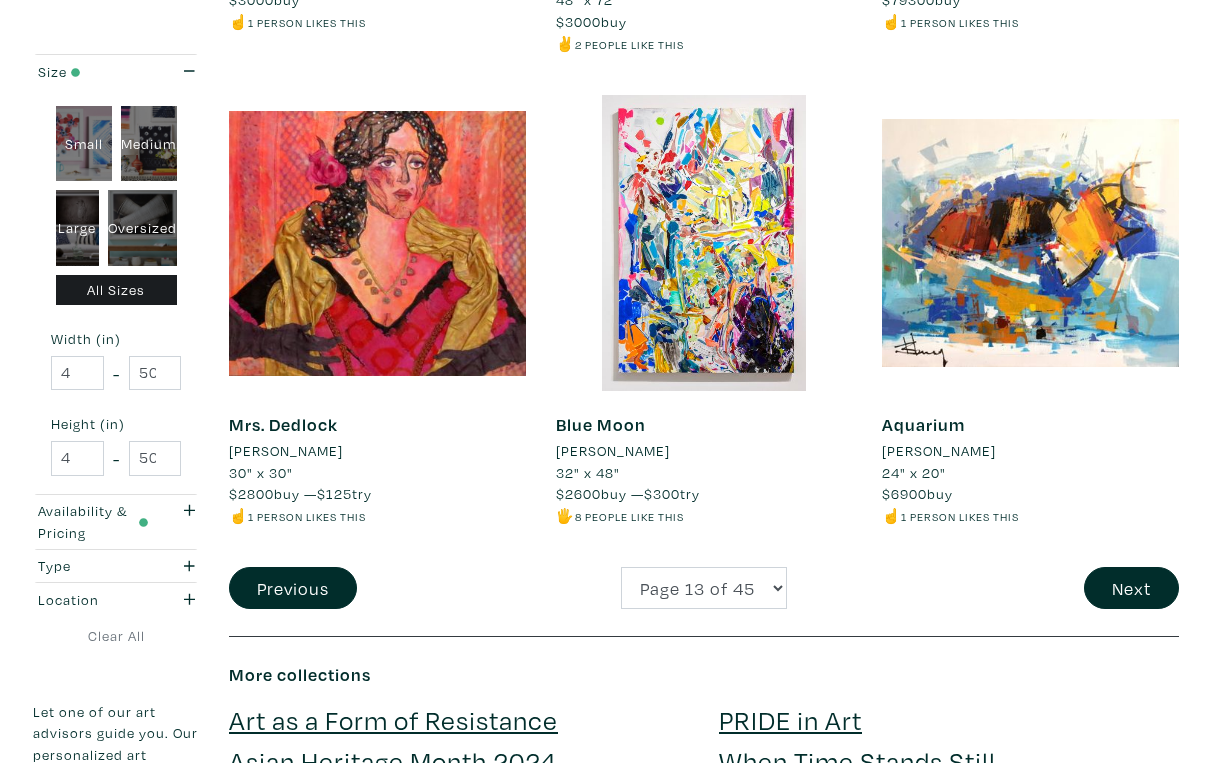scroll, scrollTop: 3656, scrollLeft: 0, axis: vertical 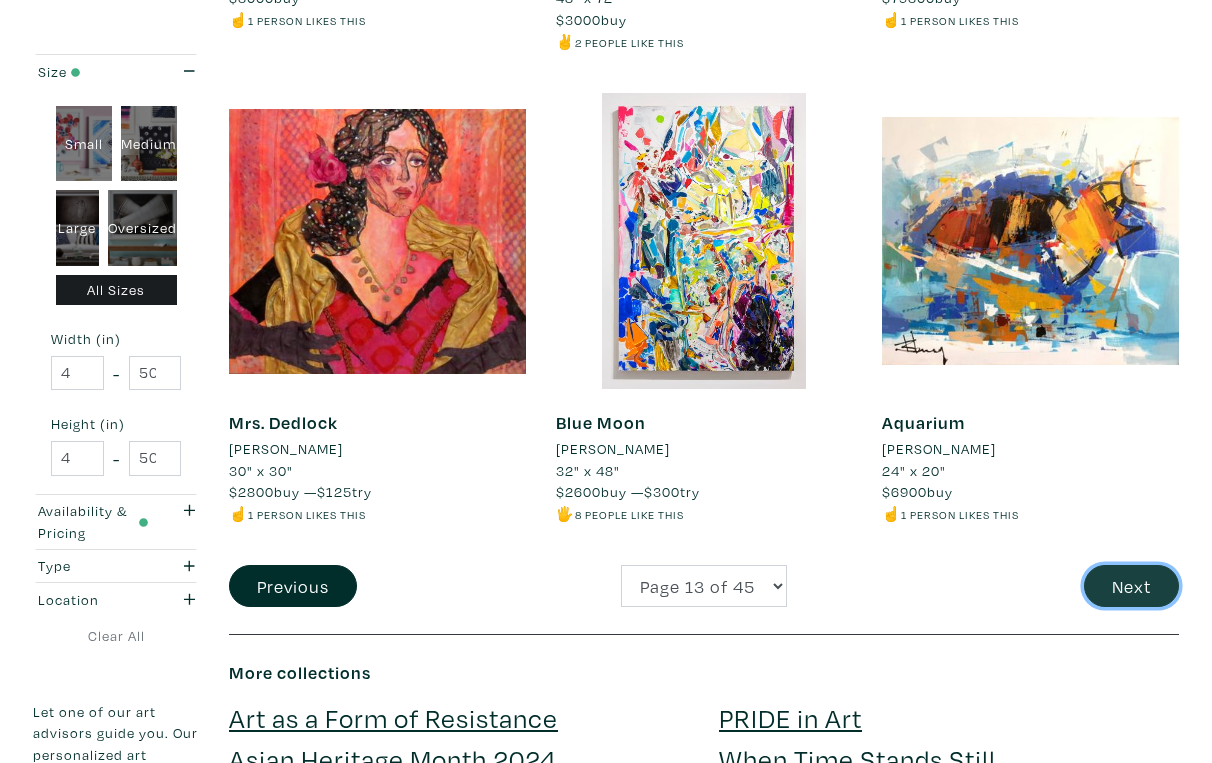 click on "Next" at bounding box center [1131, 586] 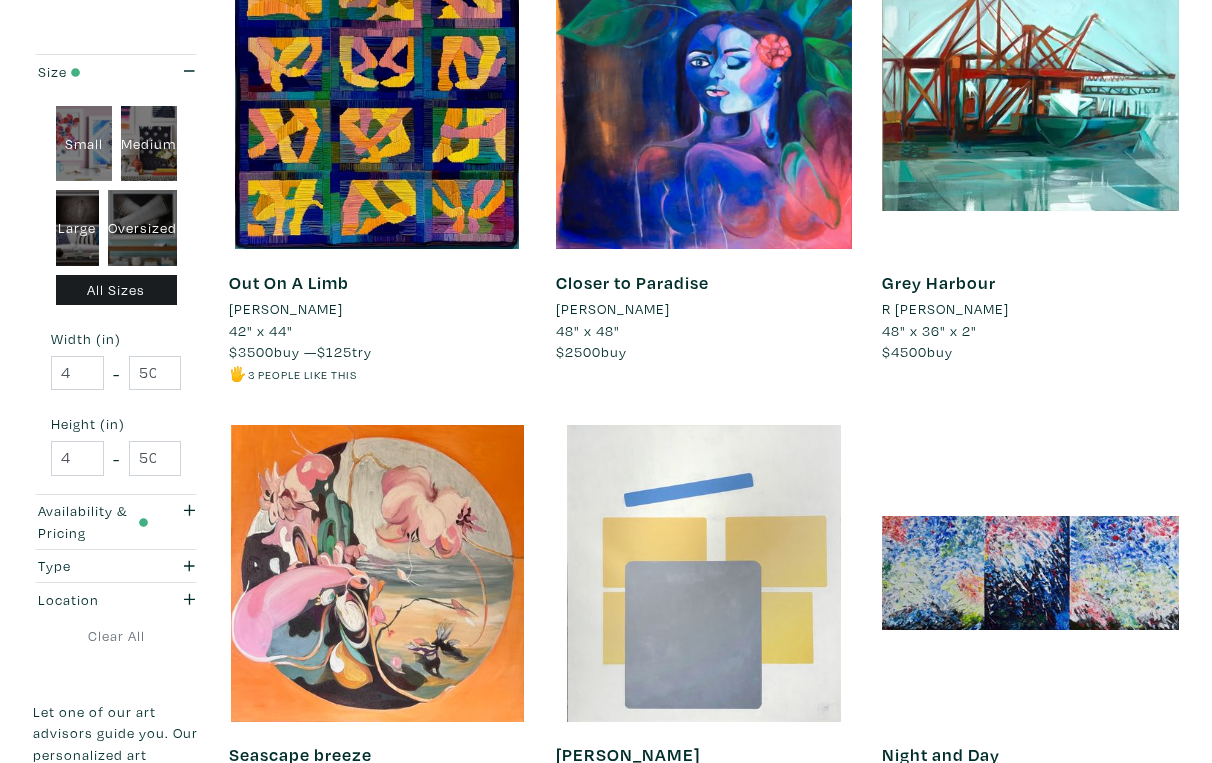 scroll, scrollTop: 3264, scrollLeft: 0, axis: vertical 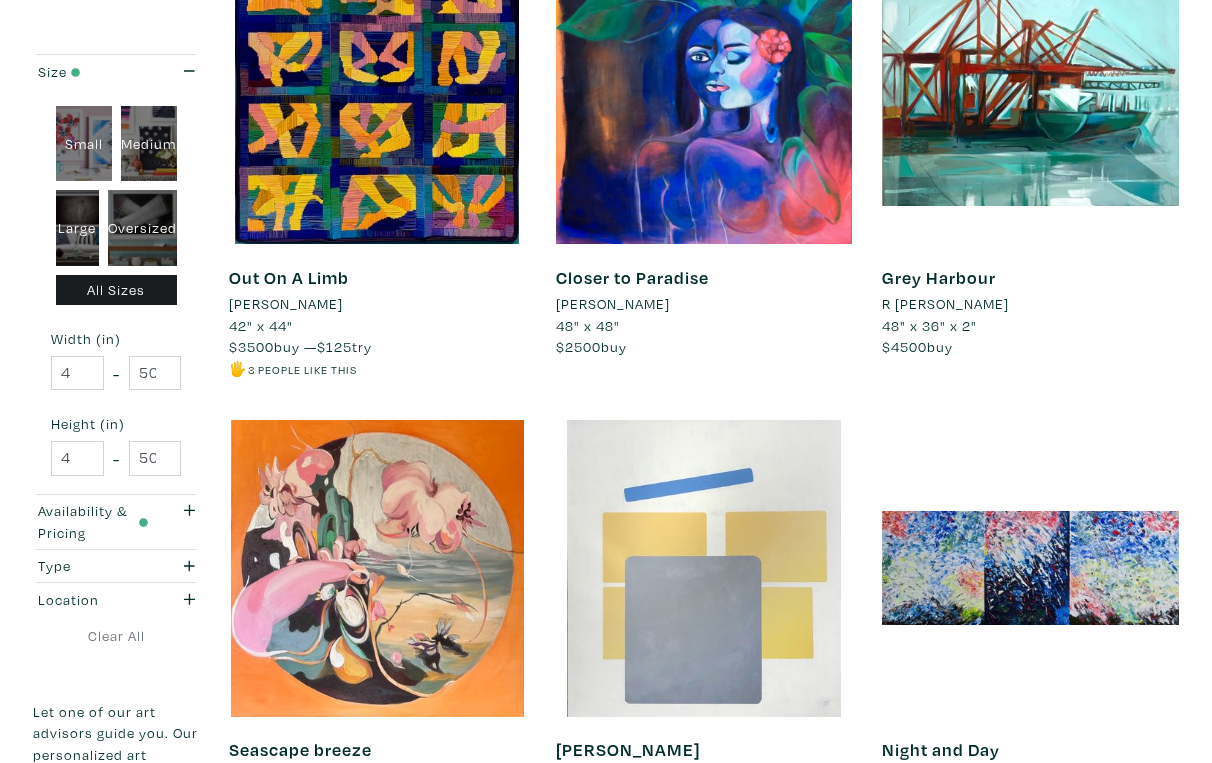 click on "Next" at bounding box center [1131, 913] 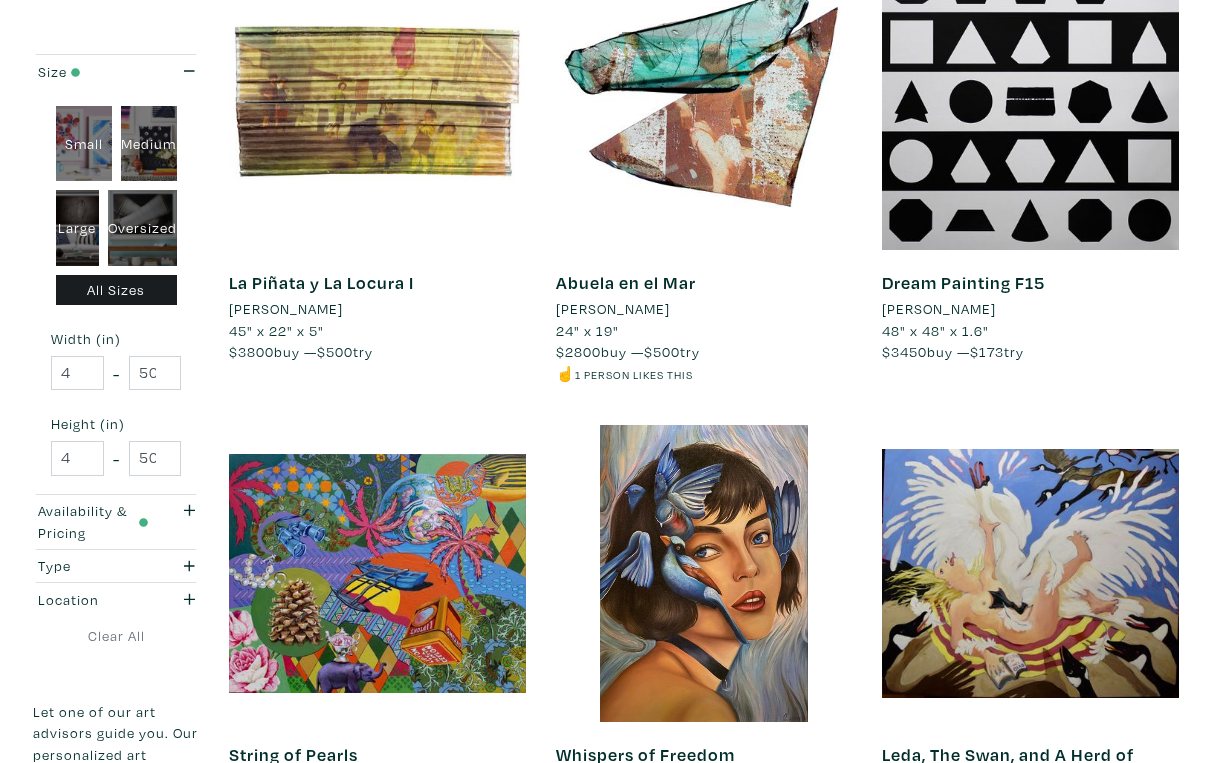 scroll, scrollTop: 3305, scrollLeft: 0, axis: vertical 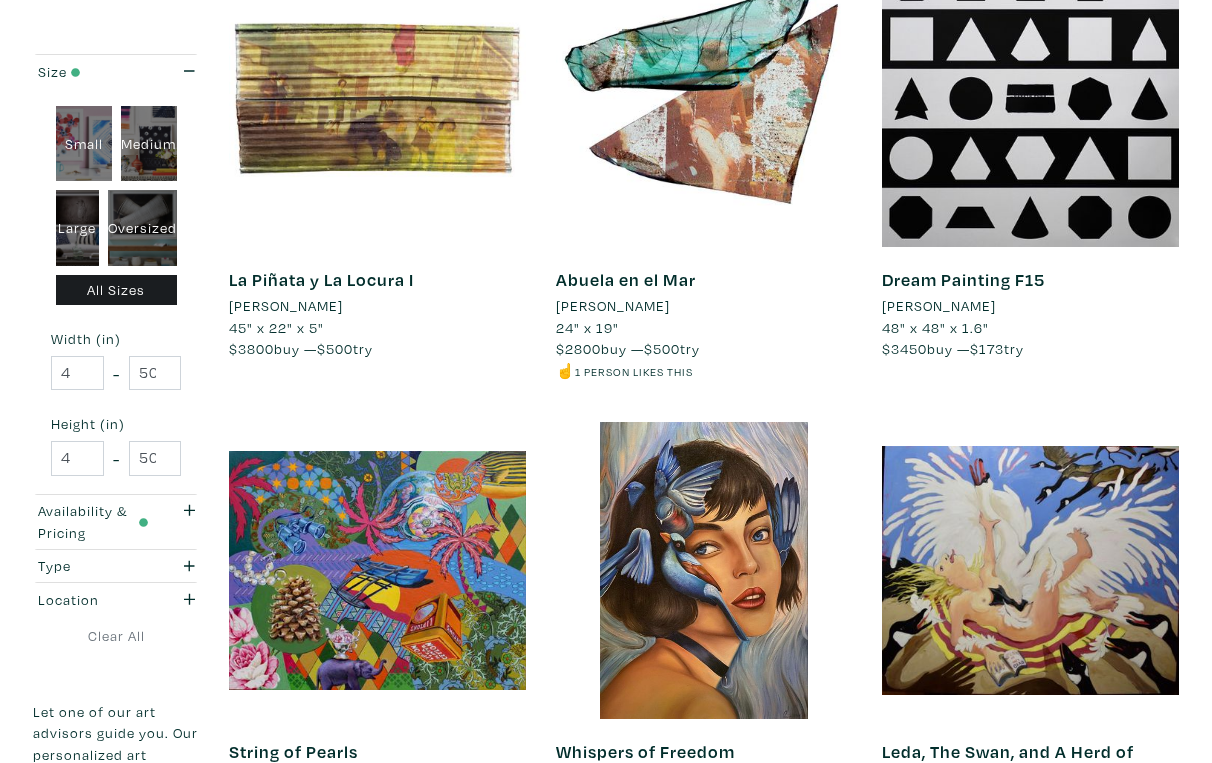 click on "Next" at bounding box center [1131, 915] 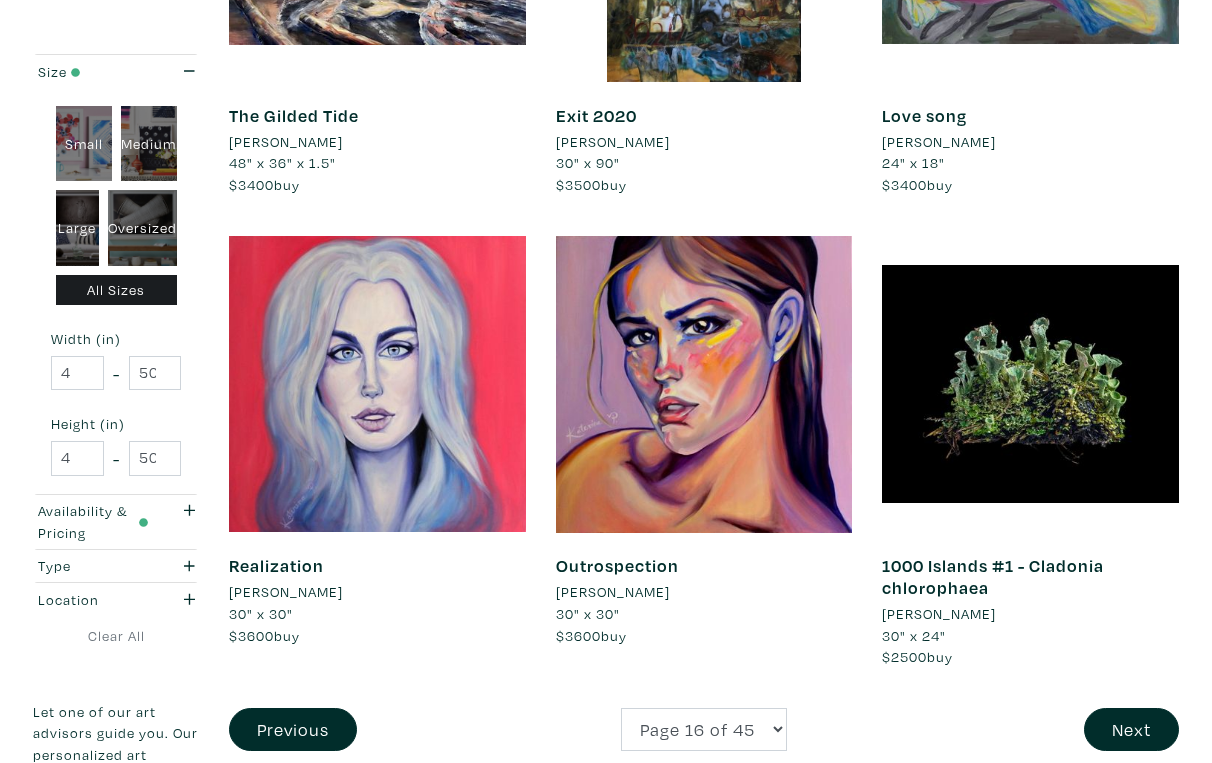 scroll, scrollTop: 3556, scrollLeft: 0, axis: vertical 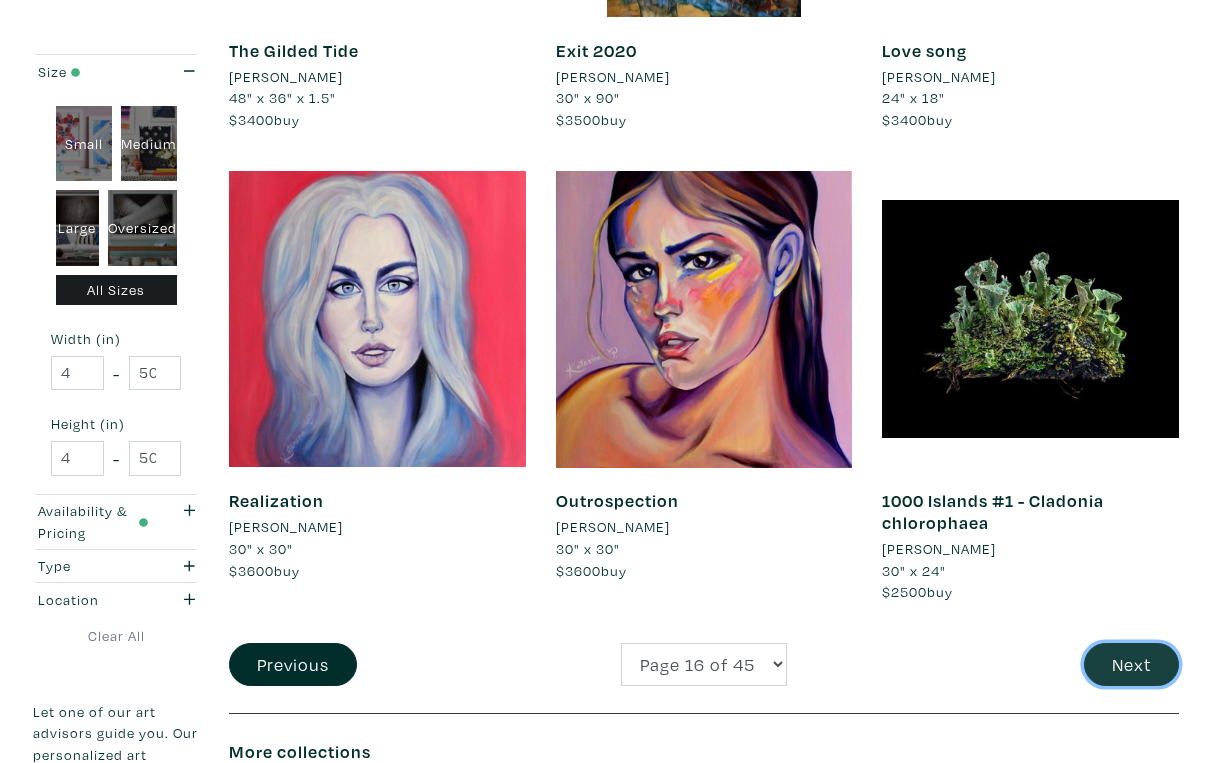 click on "Next" at bounding box center [1131, 664] 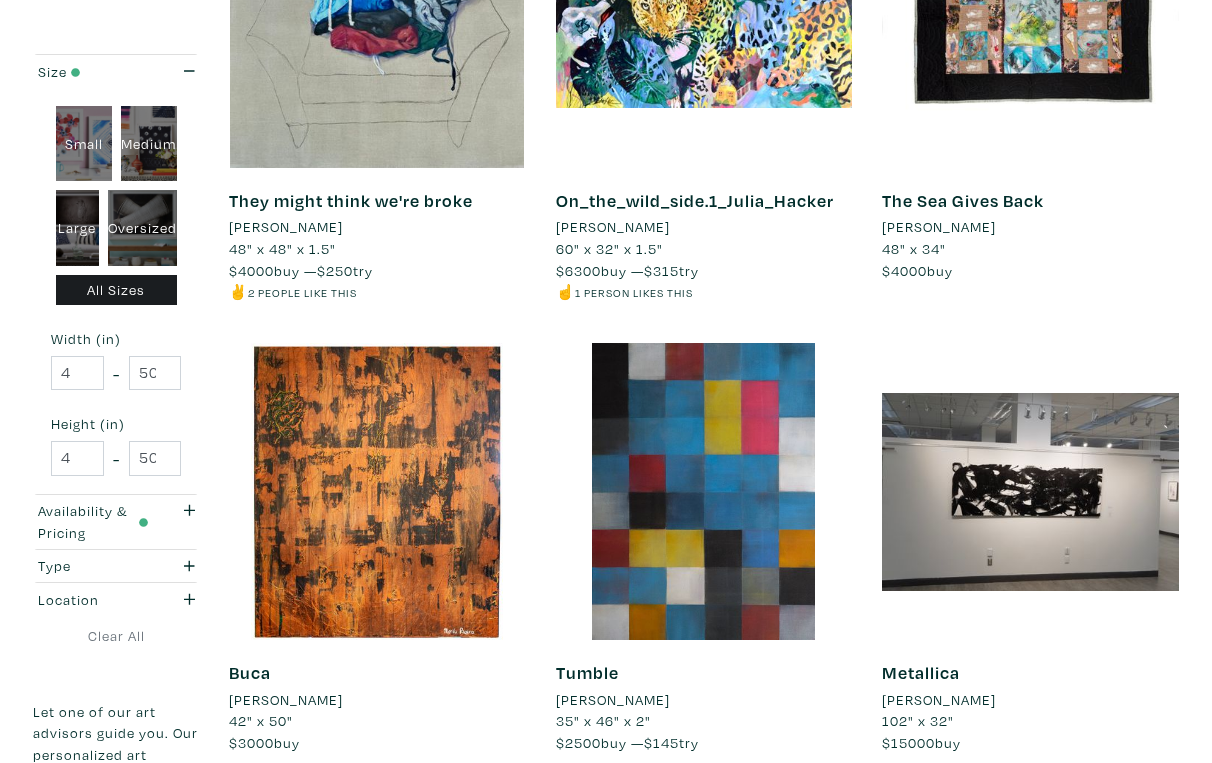 scroll, scrollTop: 3429, scrollLeft: 0, axis: vertical 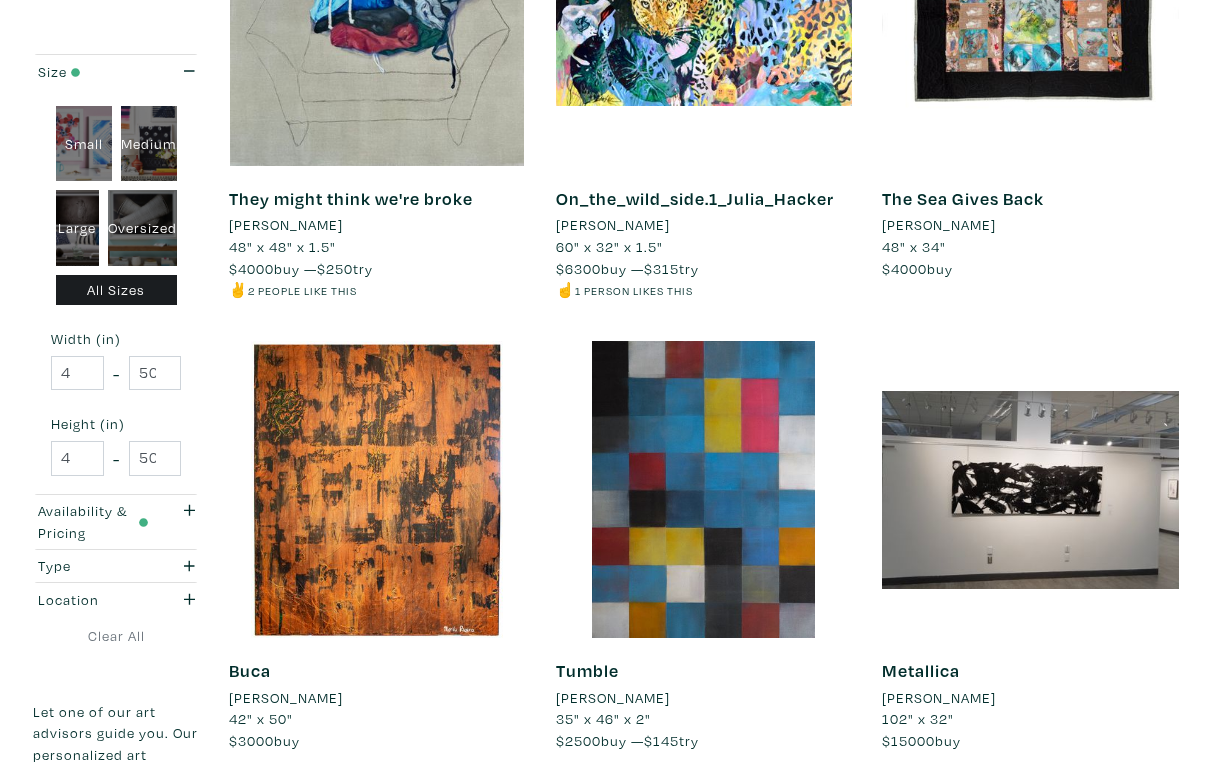 click on "Next" at bounding box center [1131, 813] 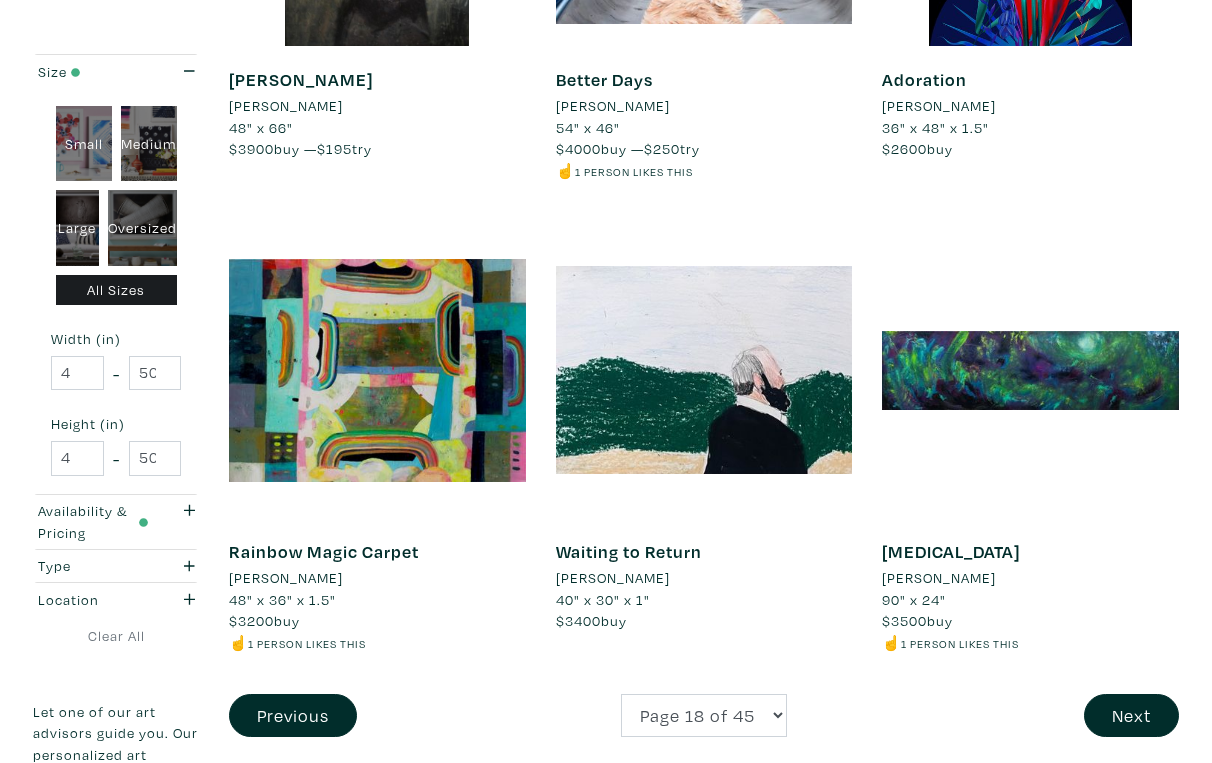 scroll, scrollTop: 3572, scrollLeft: 0, axis: vertical 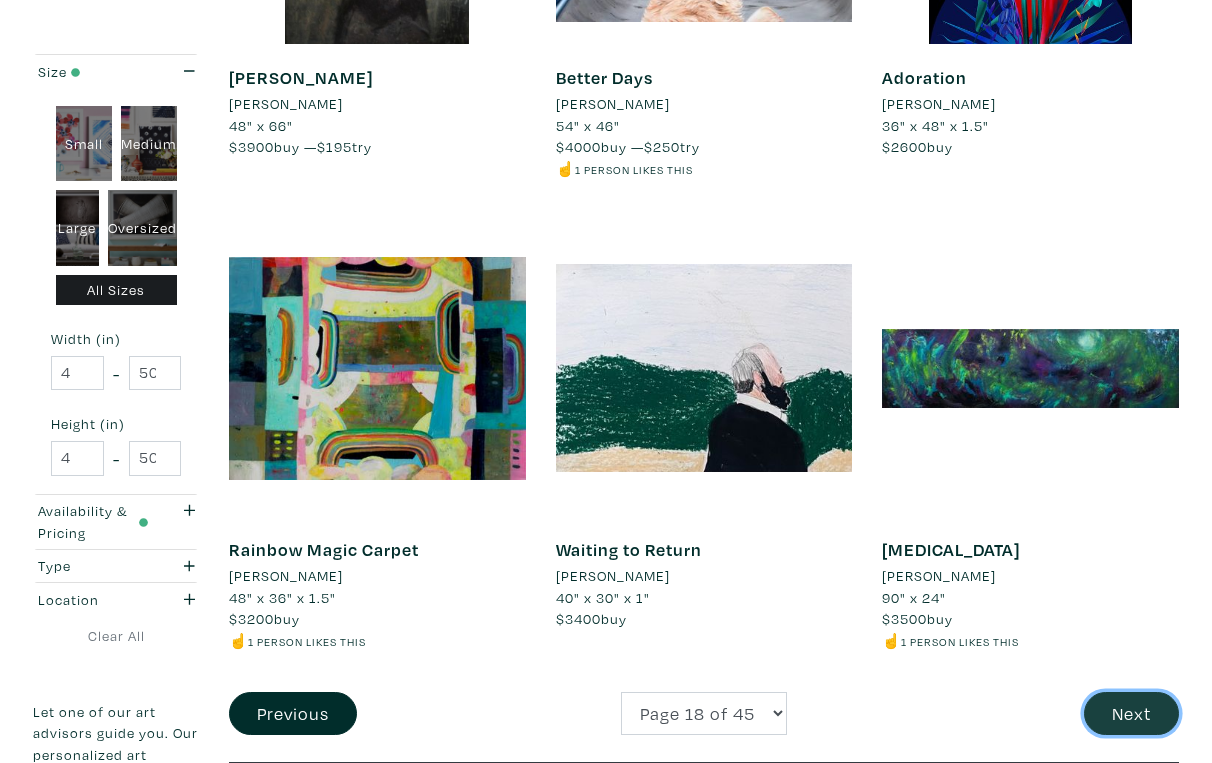 click on "Next" at bounding box center [1131, 713] 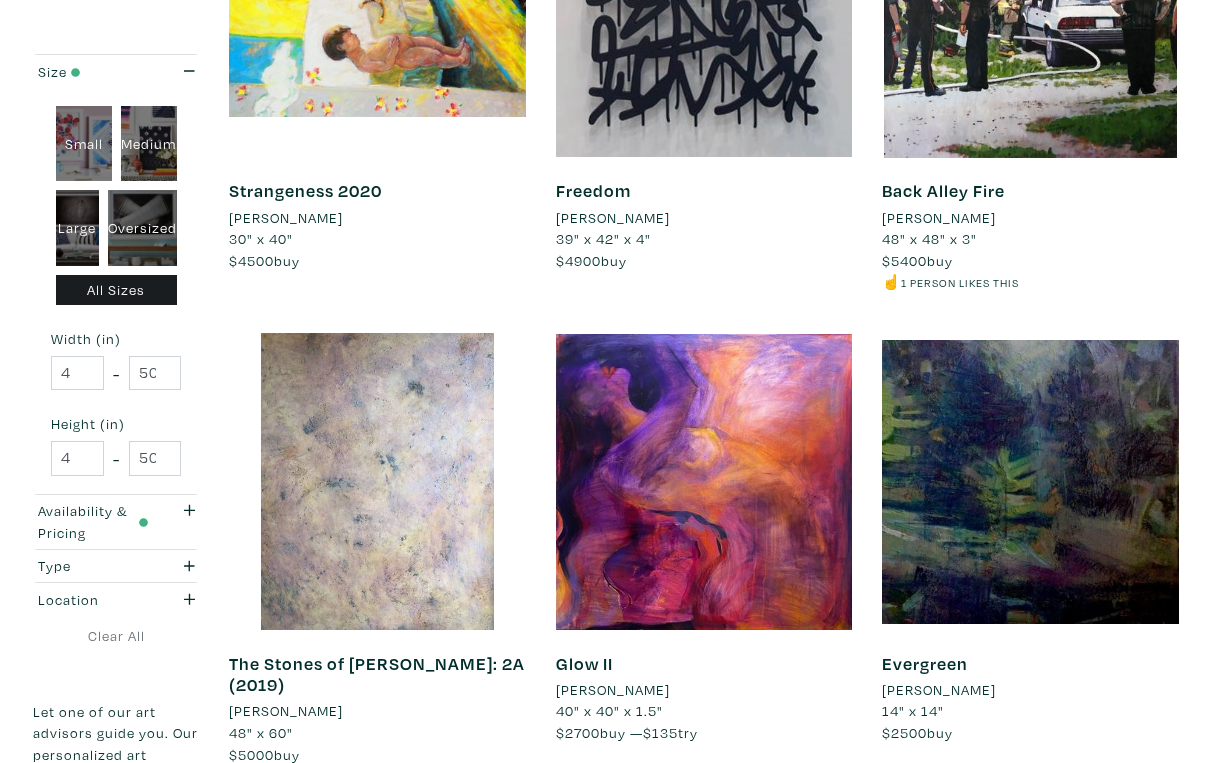 scroll, scrollTop: 3373, scrollLeft: 0, axis: vertical 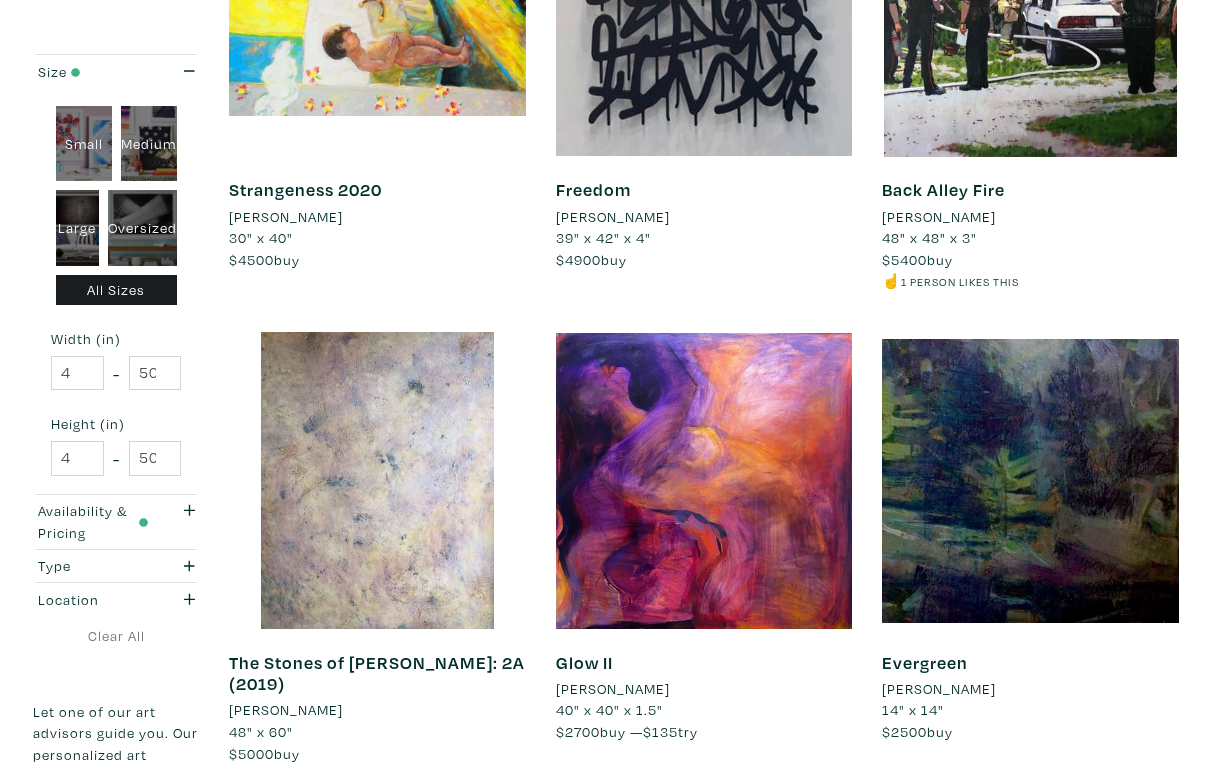 click on "Next" at bounding box center (1131, 847) 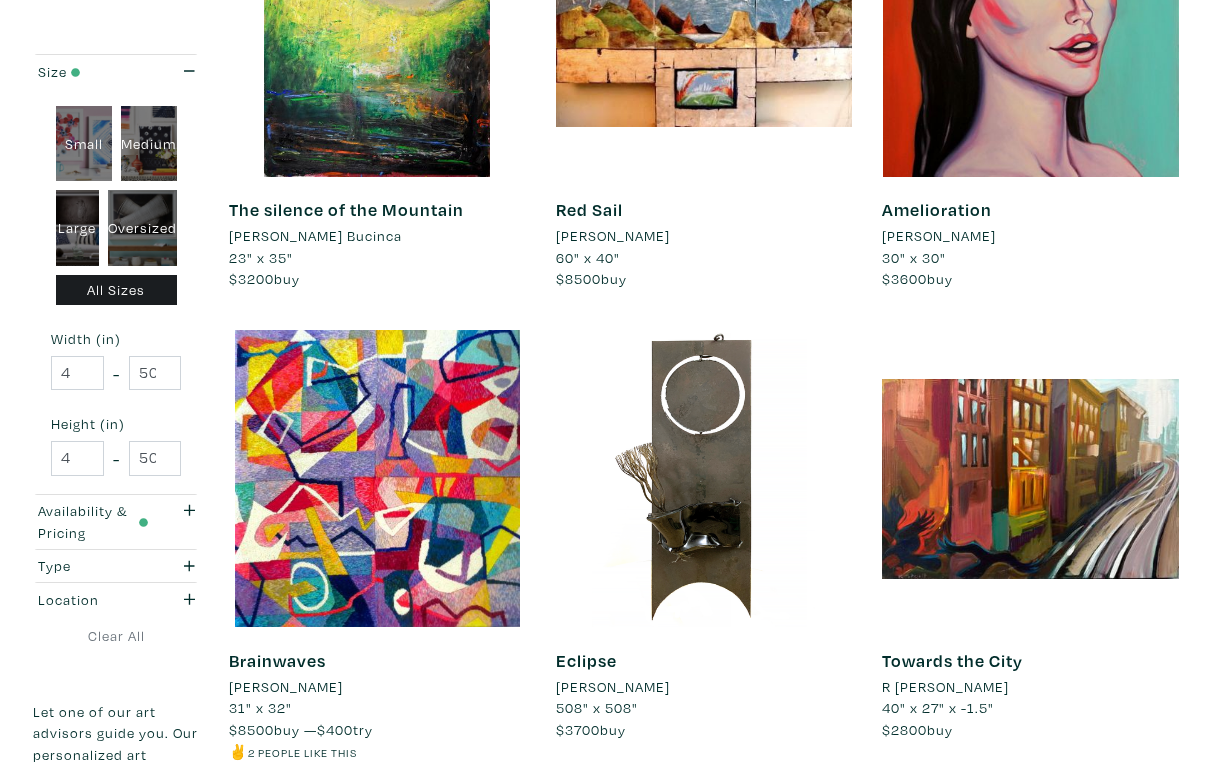 scroll, scrollTop: 3379, scrollLeft: 0, axis: vertical 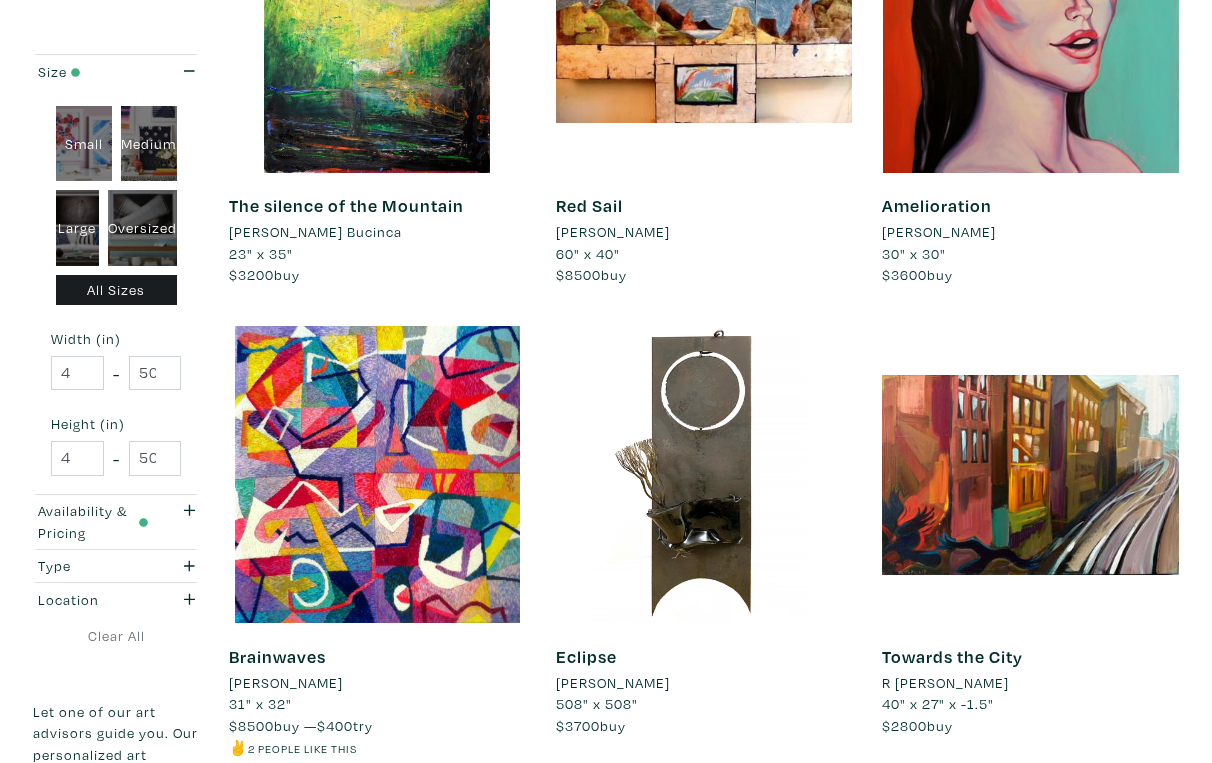 click on "Next" at bounding box center [1131, 820] 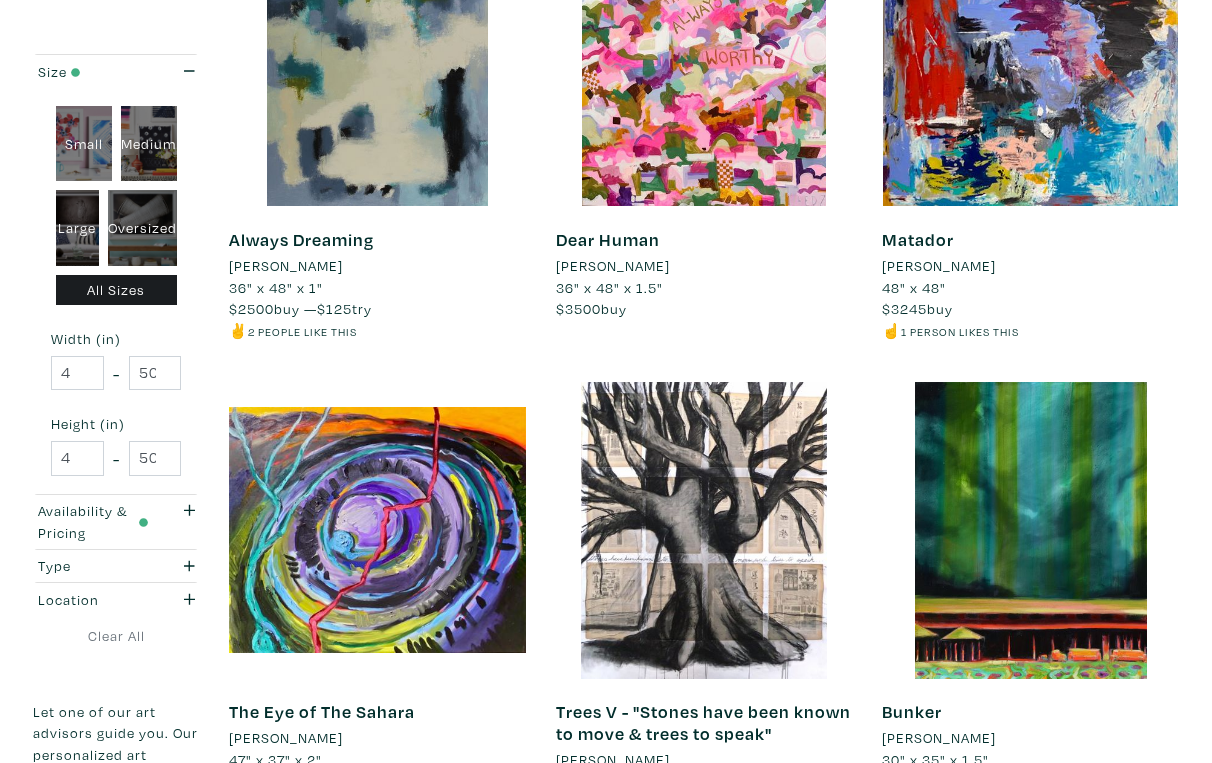 scroll, scrollTop: 3303, scrollLeft: 0, axis: vertical 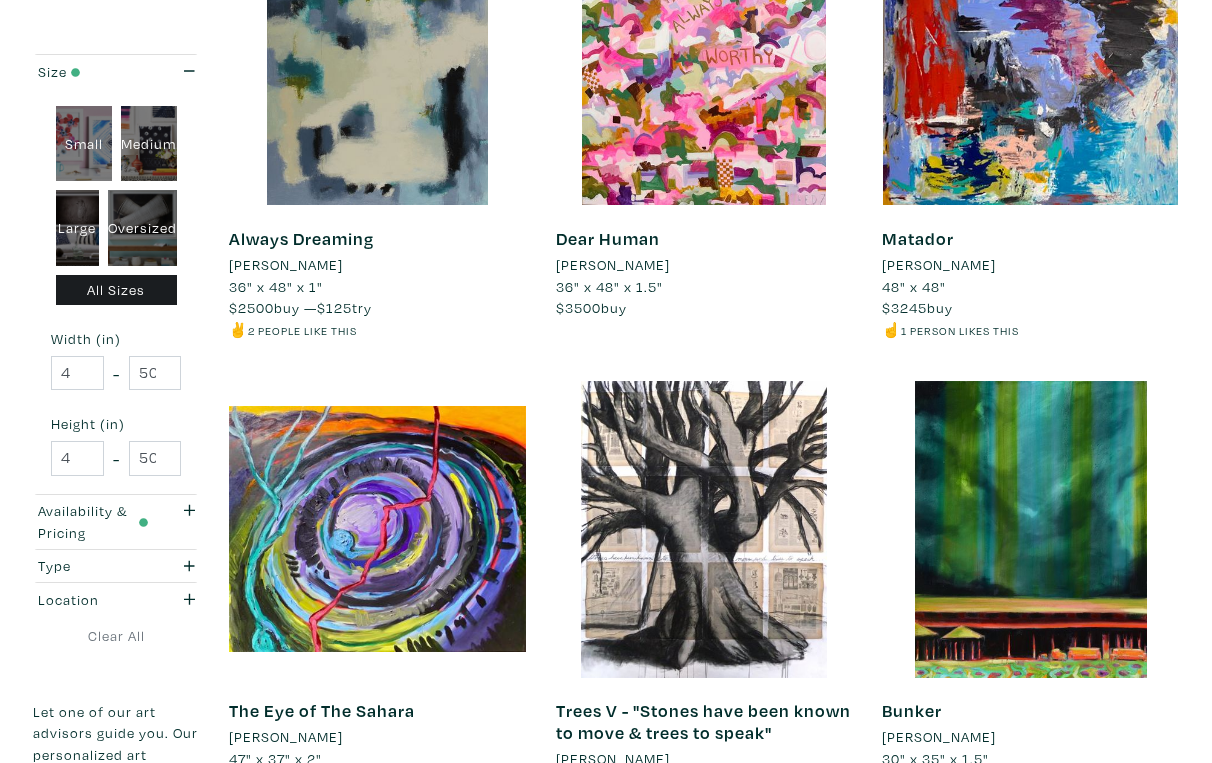 click on "Next" at bounding box center [1131, 874] 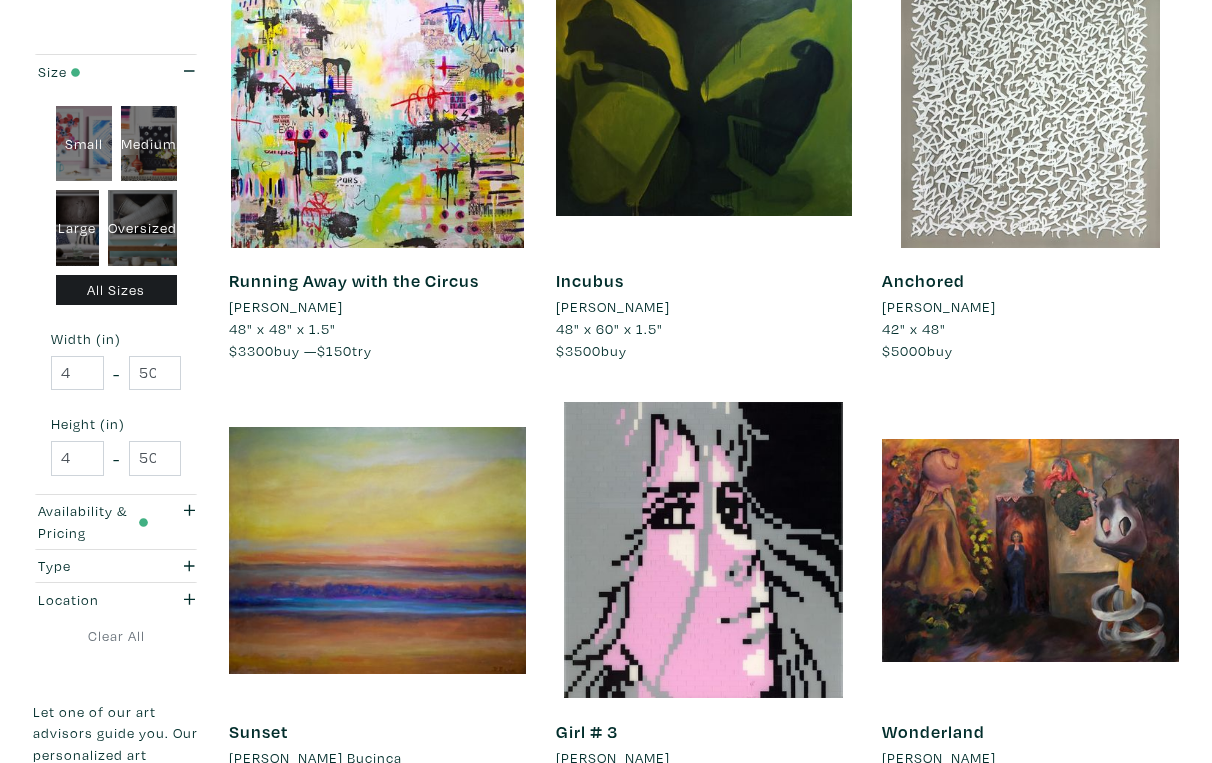 scroll, scrollTop: 3349, scrollLeft: 0, axis: vertical 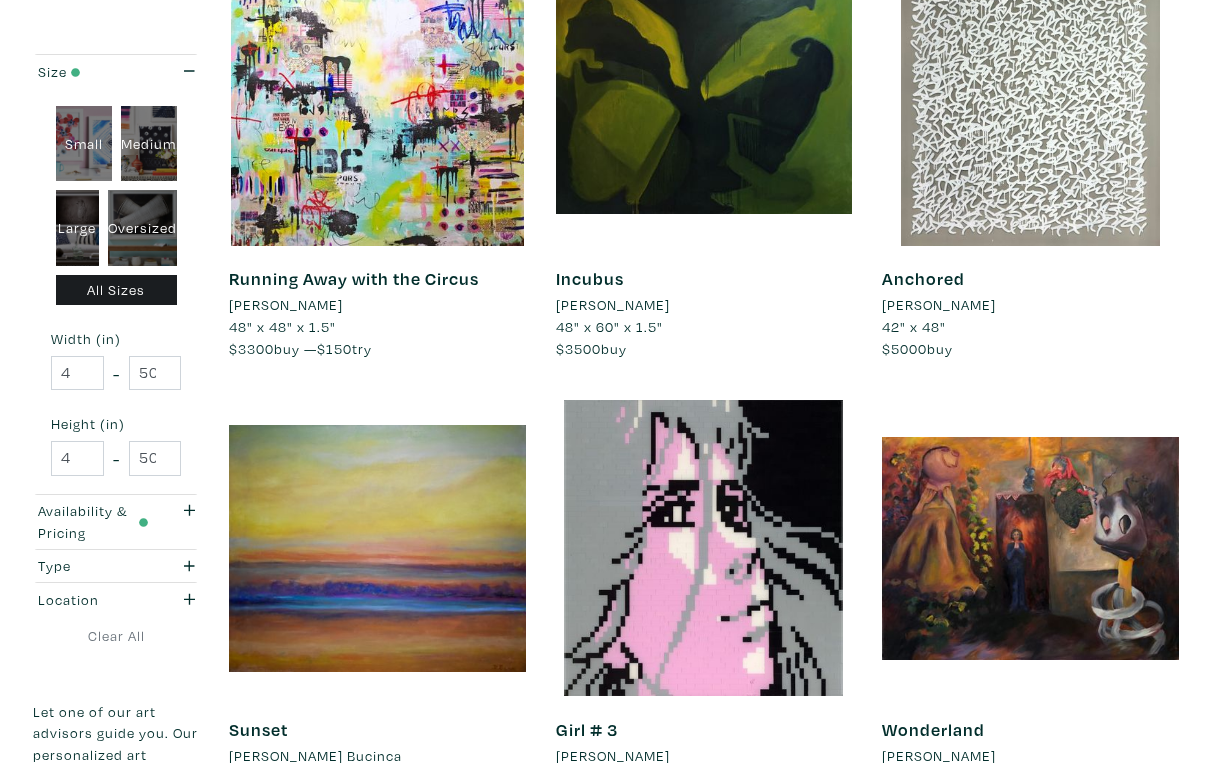 click on "Next" at bounding box center [1131, 893] 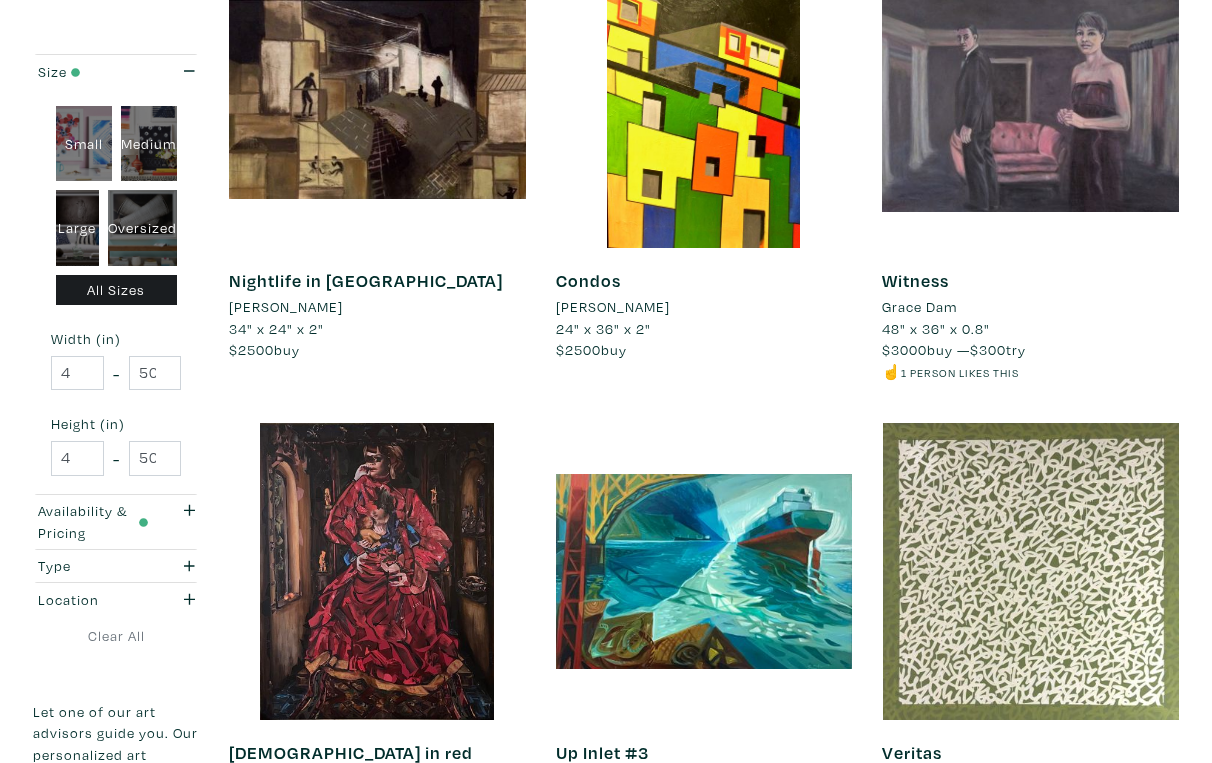 scroll, scrollTop: 3307, scrollLeft: 0, axis: vertical 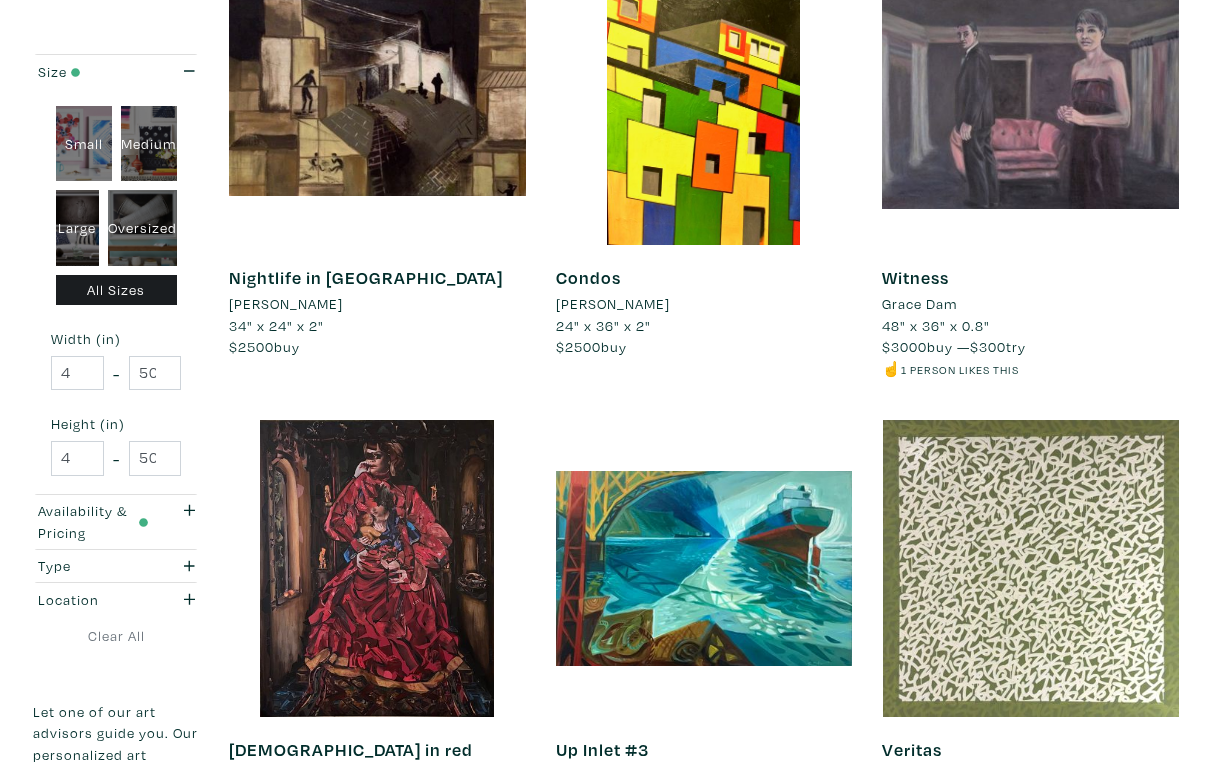 click on "Next" at bounding box center (1131, 913) 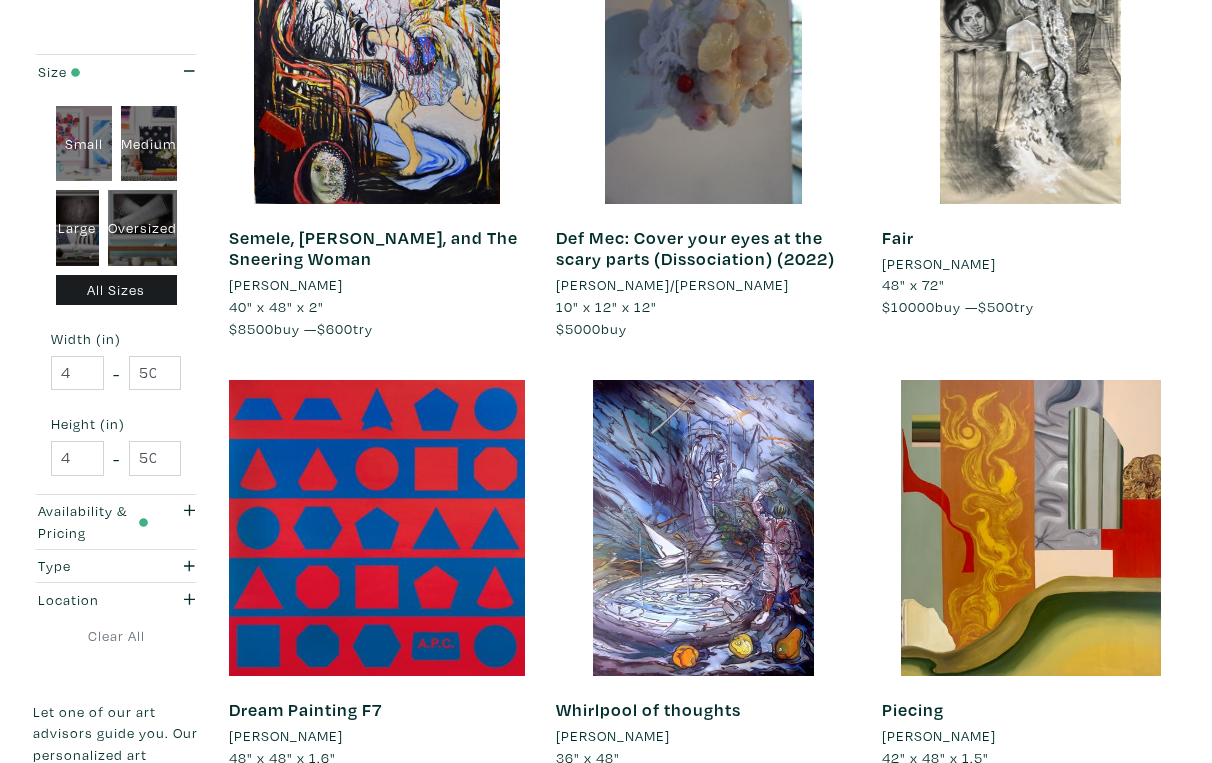 scroll, scrollTop: 3376, scrollLeft: 0, axis: vertical 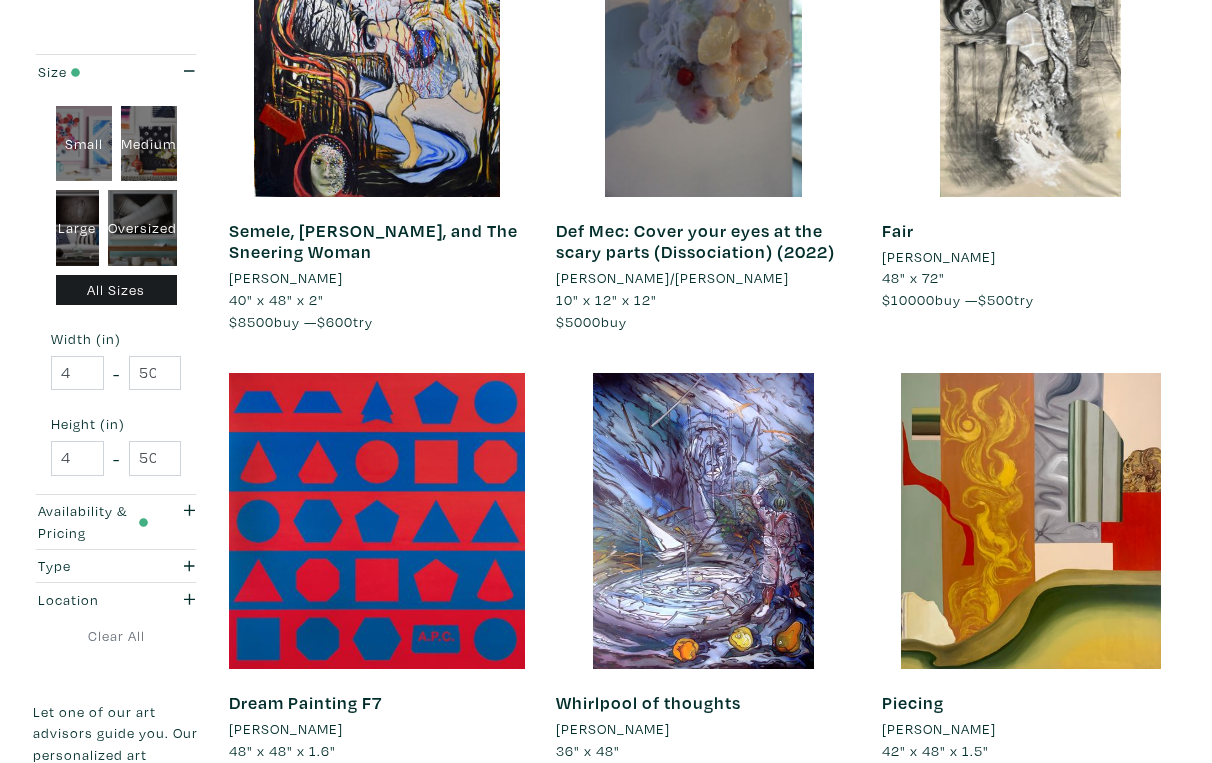 click on "Next" at bounding box center [1131, 866] 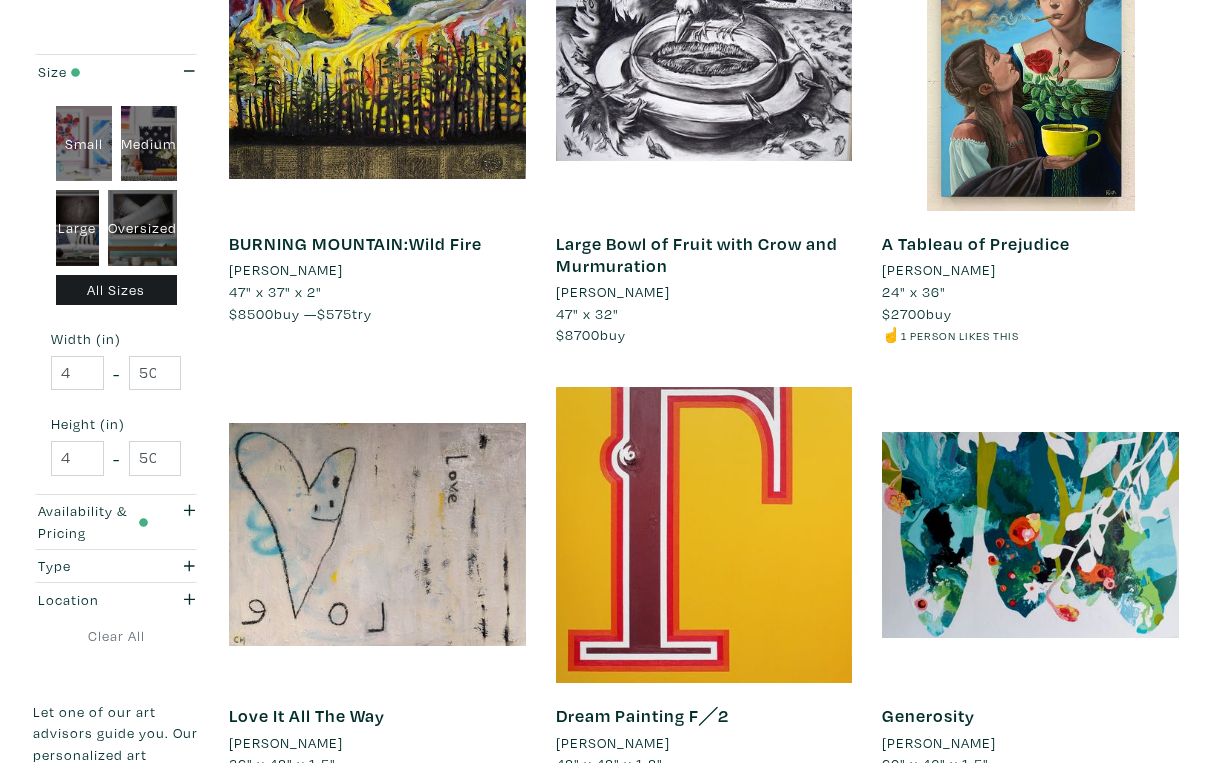scroll, scrollTop: 3386, scrollLeft: 0, axis: vertical 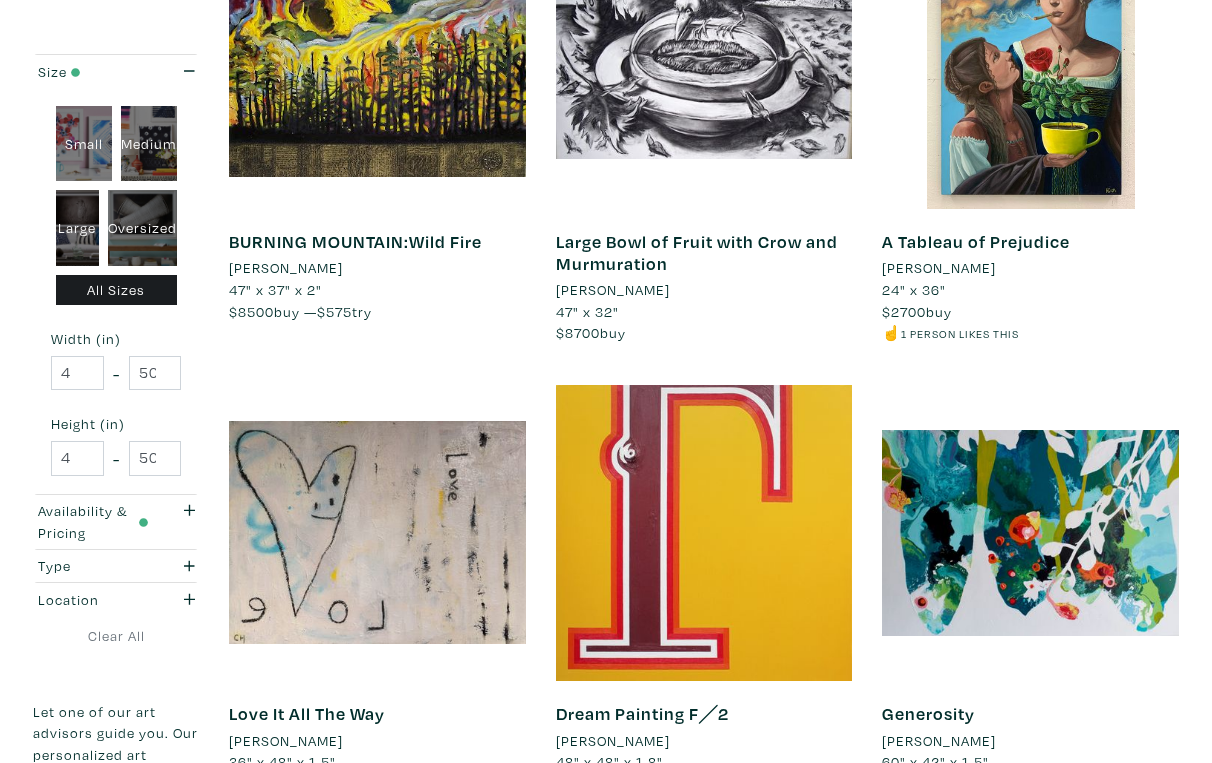 click on "Next" at bounding box center [1131, 877] 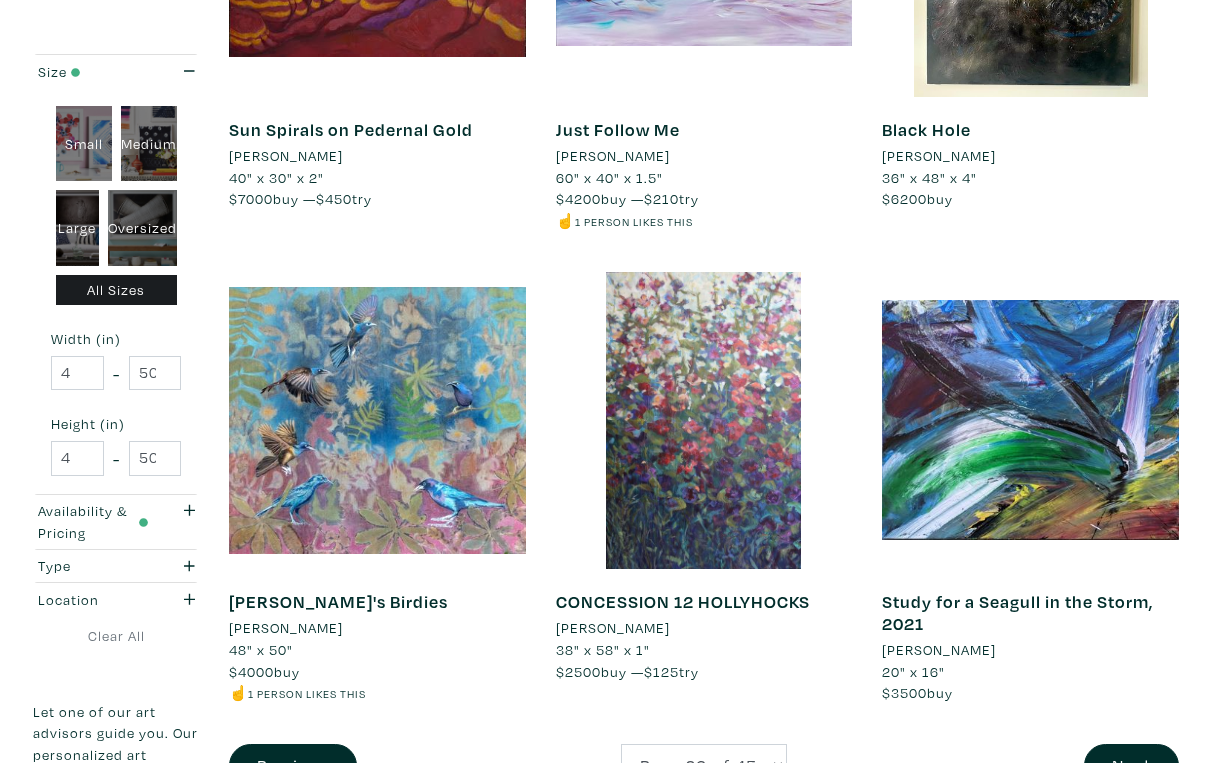 scroll, scrollTop: 3456, scrollLeft: 0, axis: vertical 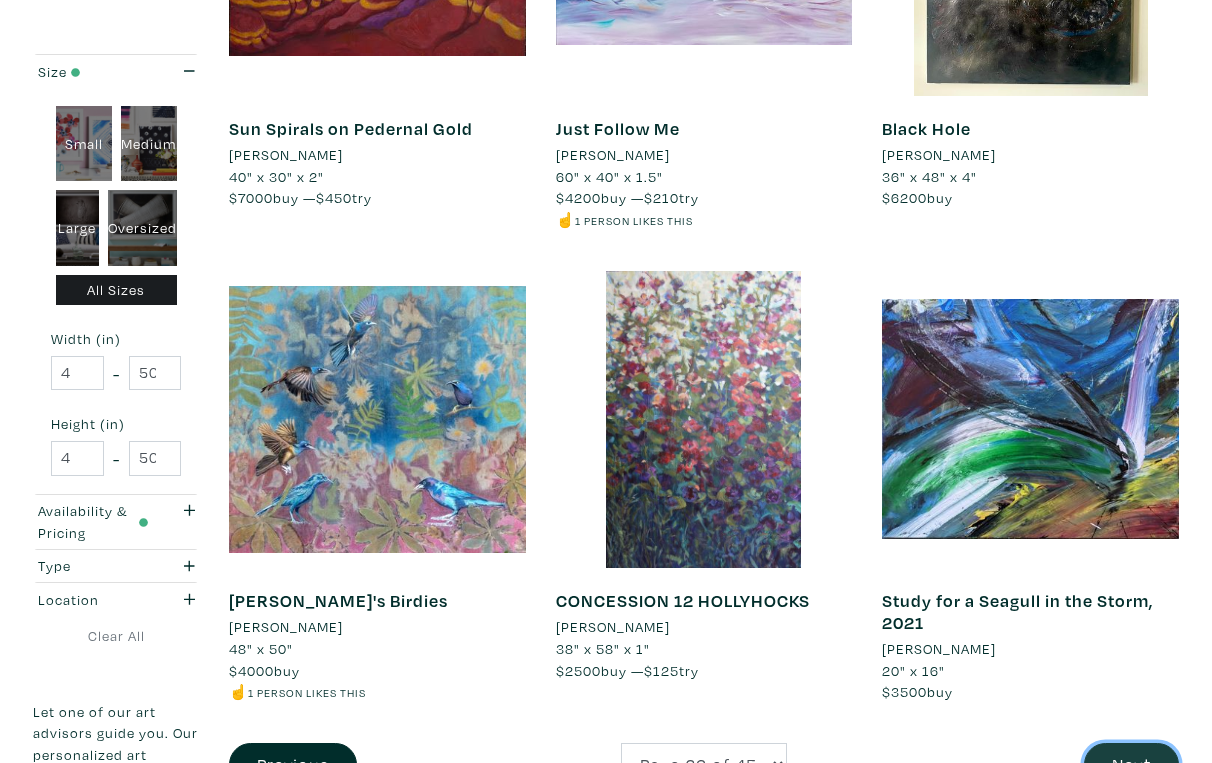 click on "Next" at bounding box center [1131, 764] 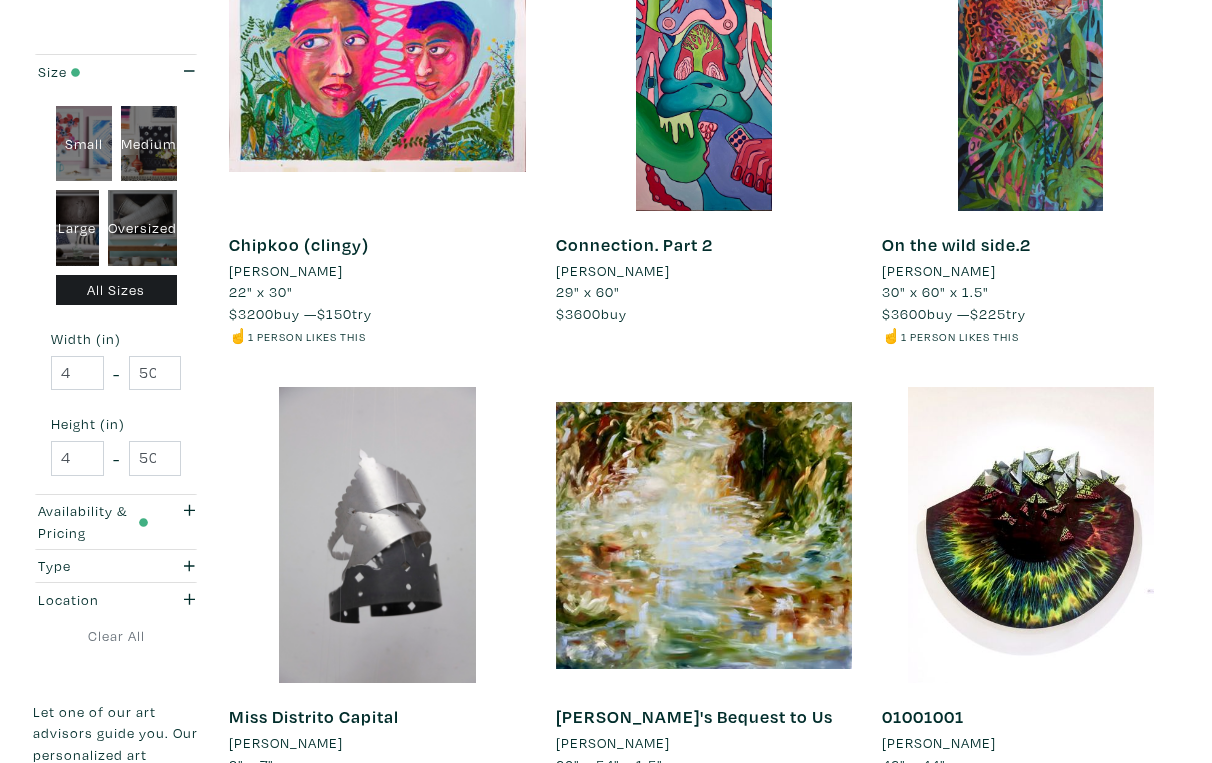 scroll, scrollTop: 3364, scrollLeft: 0, axis: vertical 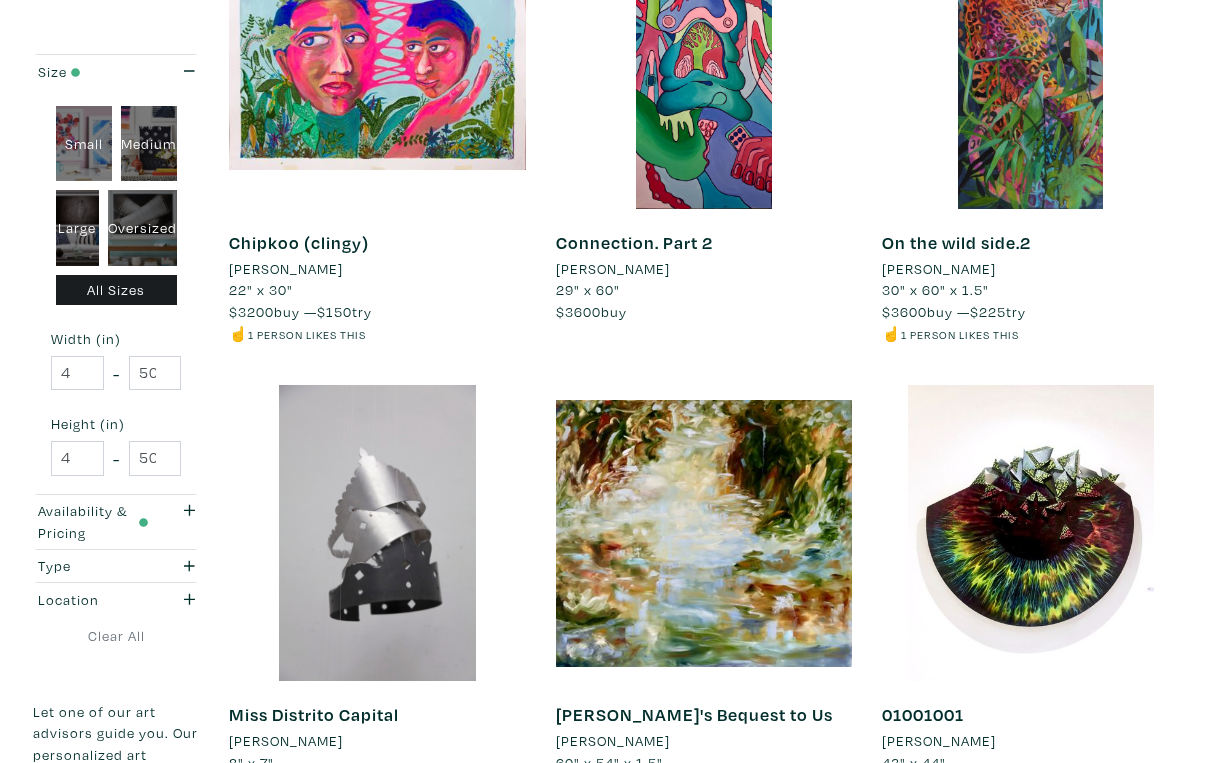 click on "Next" at bounding box center (1131, 878) 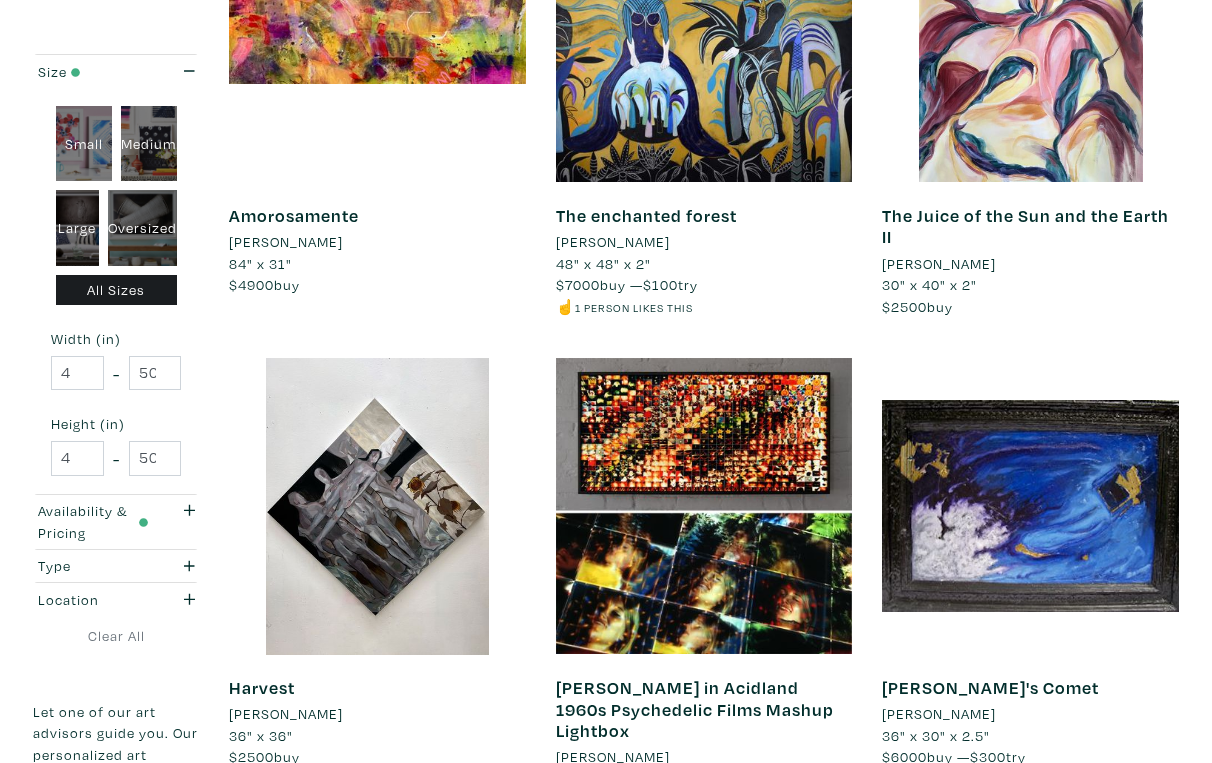 scroll, scrollTop: 3330, scrollLeft: 0, axis: vertical 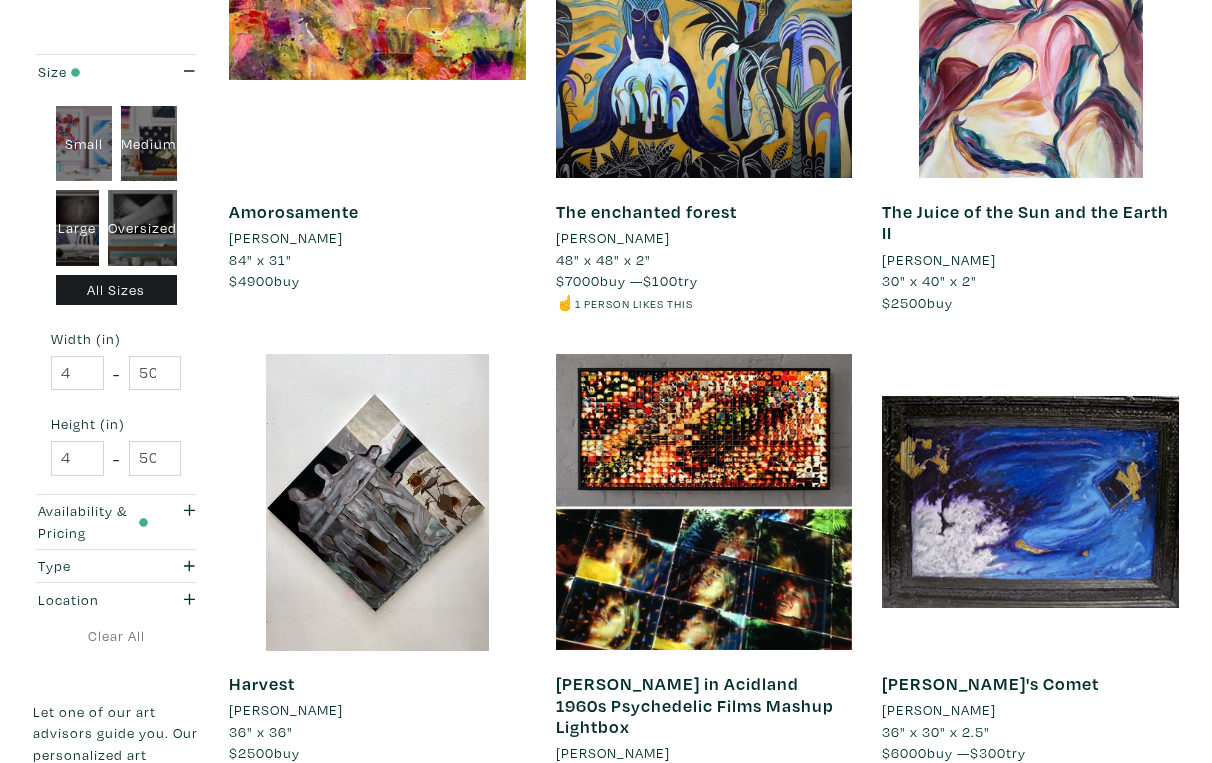 click on "Next" at bounding box center [1131, 890] 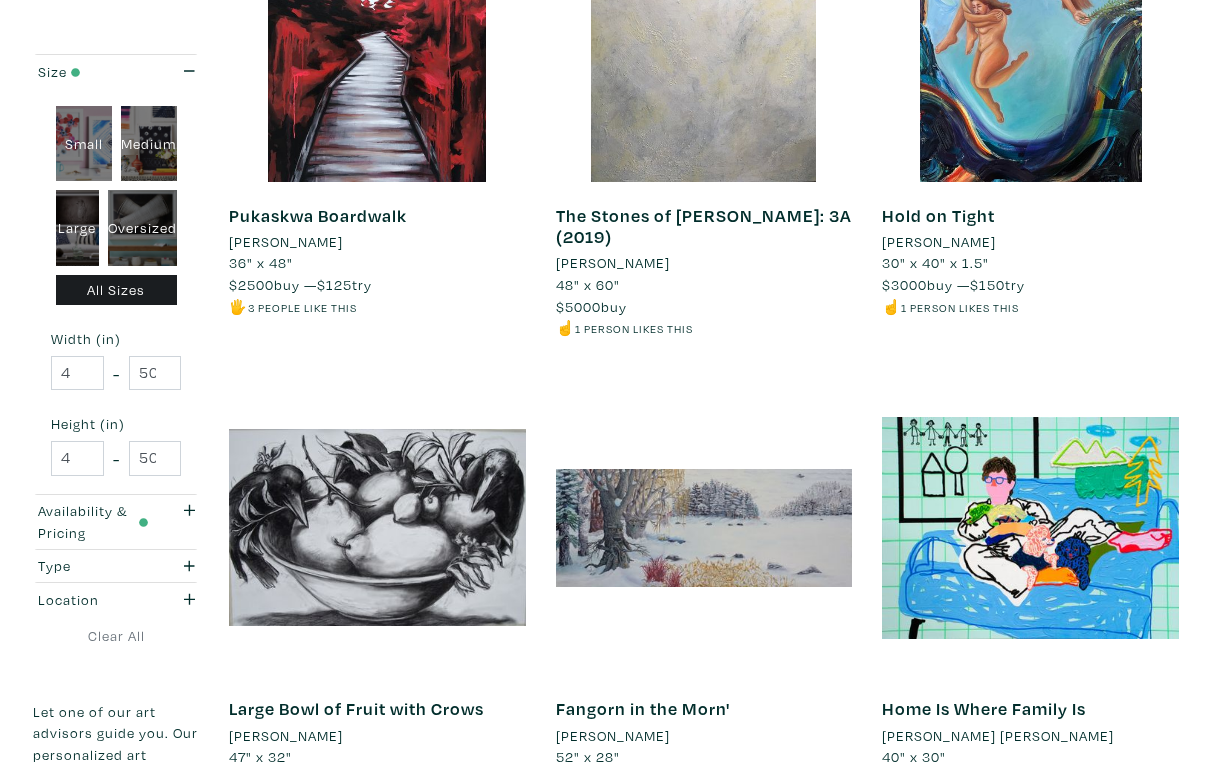 scroll, scrollTop: 3405, scrollLeft: 0, axis: vertical 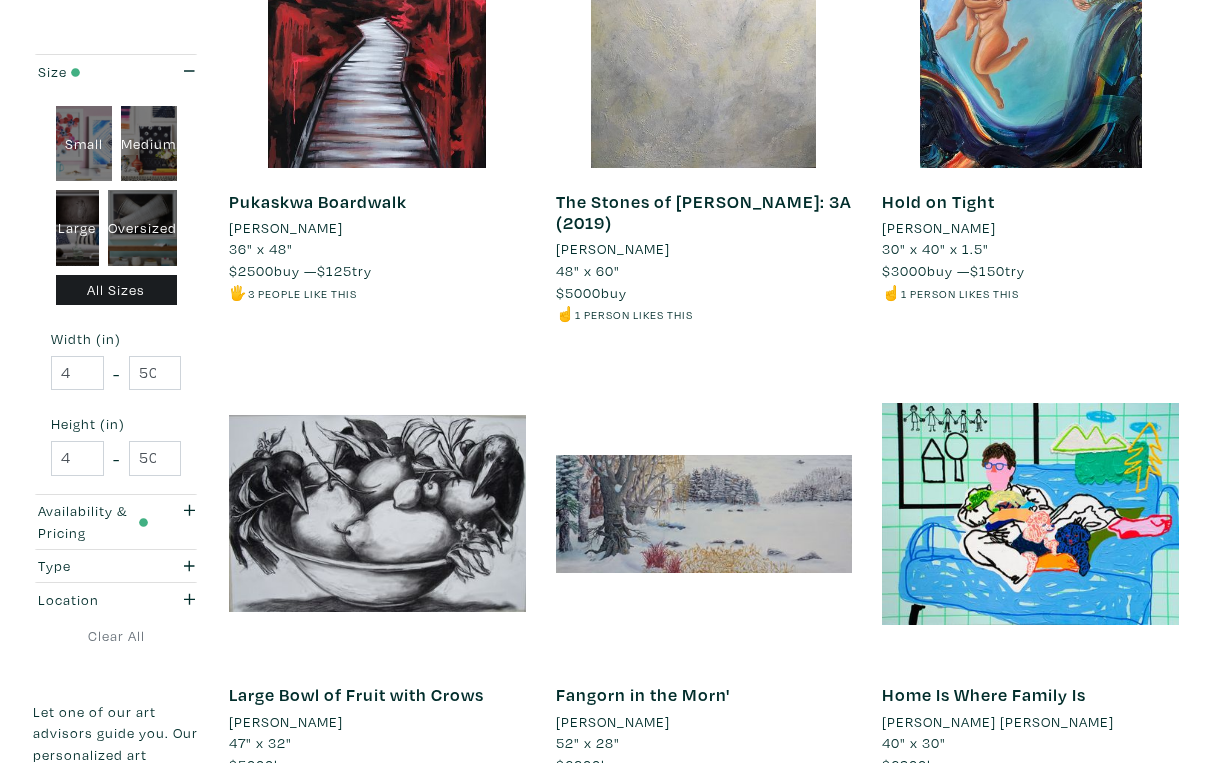 click on "Next" at bounding box center (1131, 858) 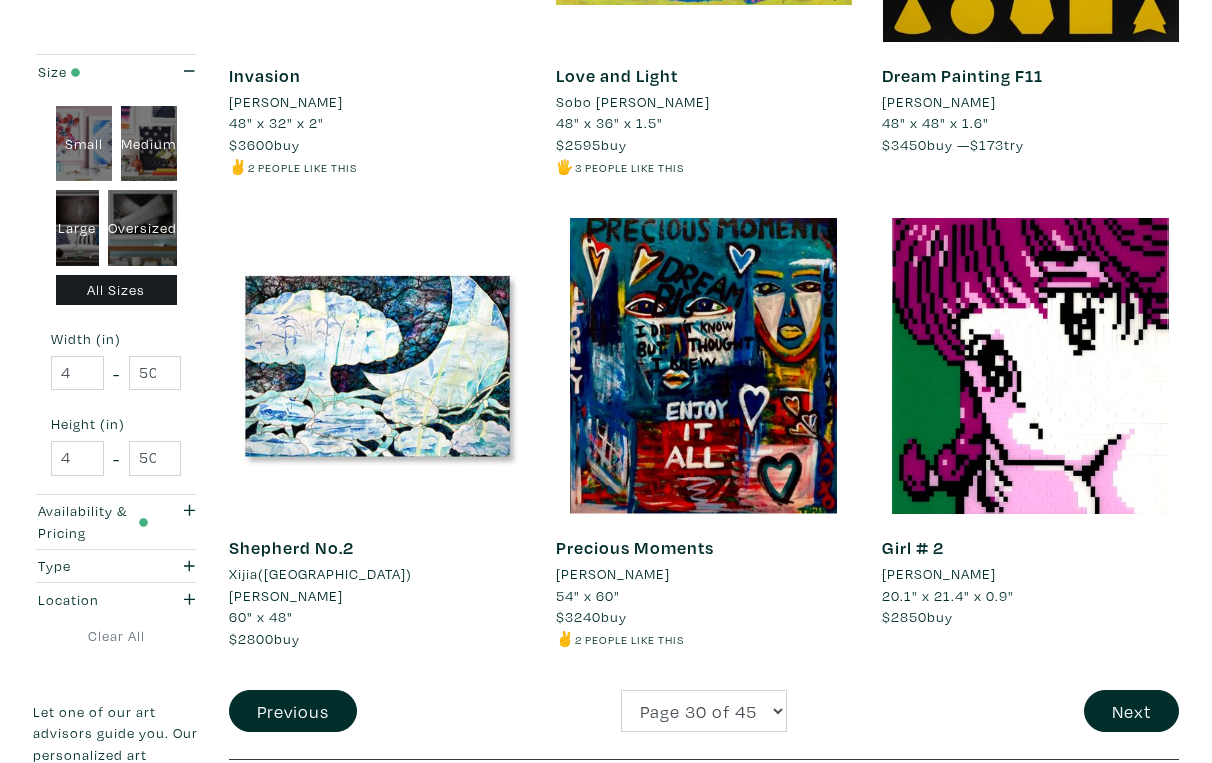 scroll, scrollTop: 3534, scrollLeft: 0, axis: vertical 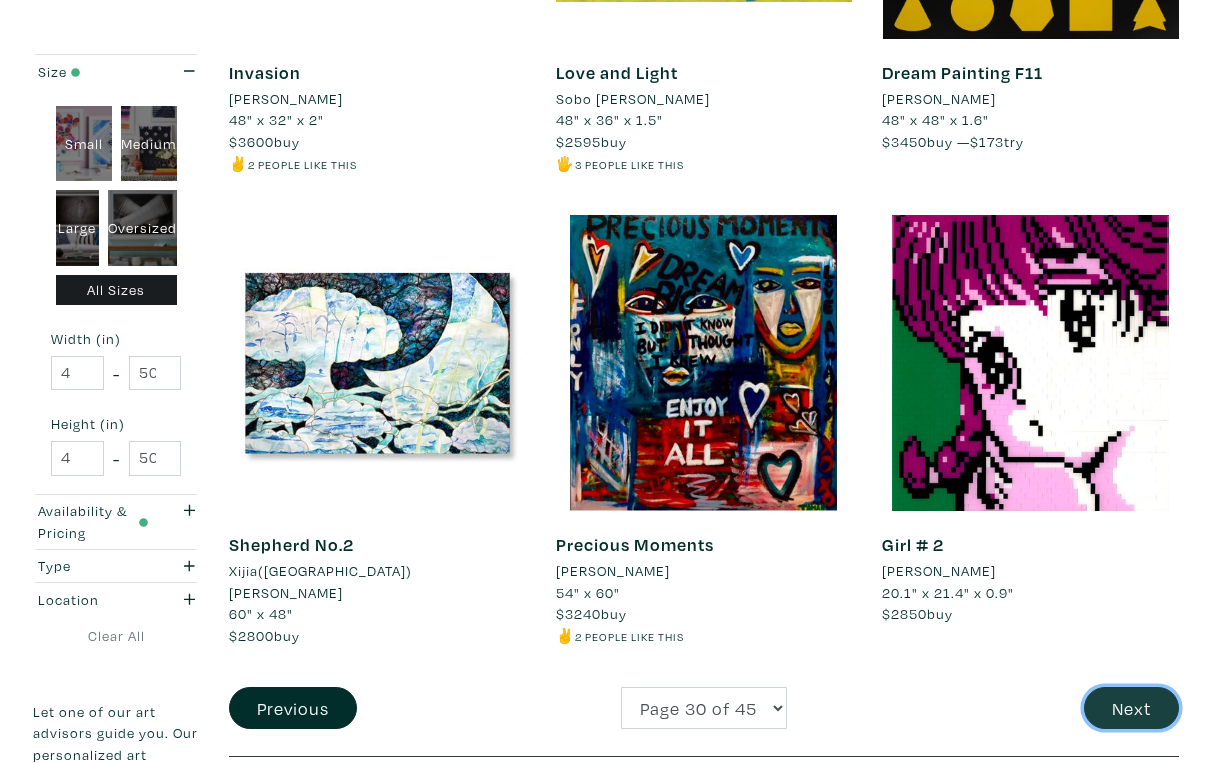 click on "Next" at bounding box center (1131, 708) 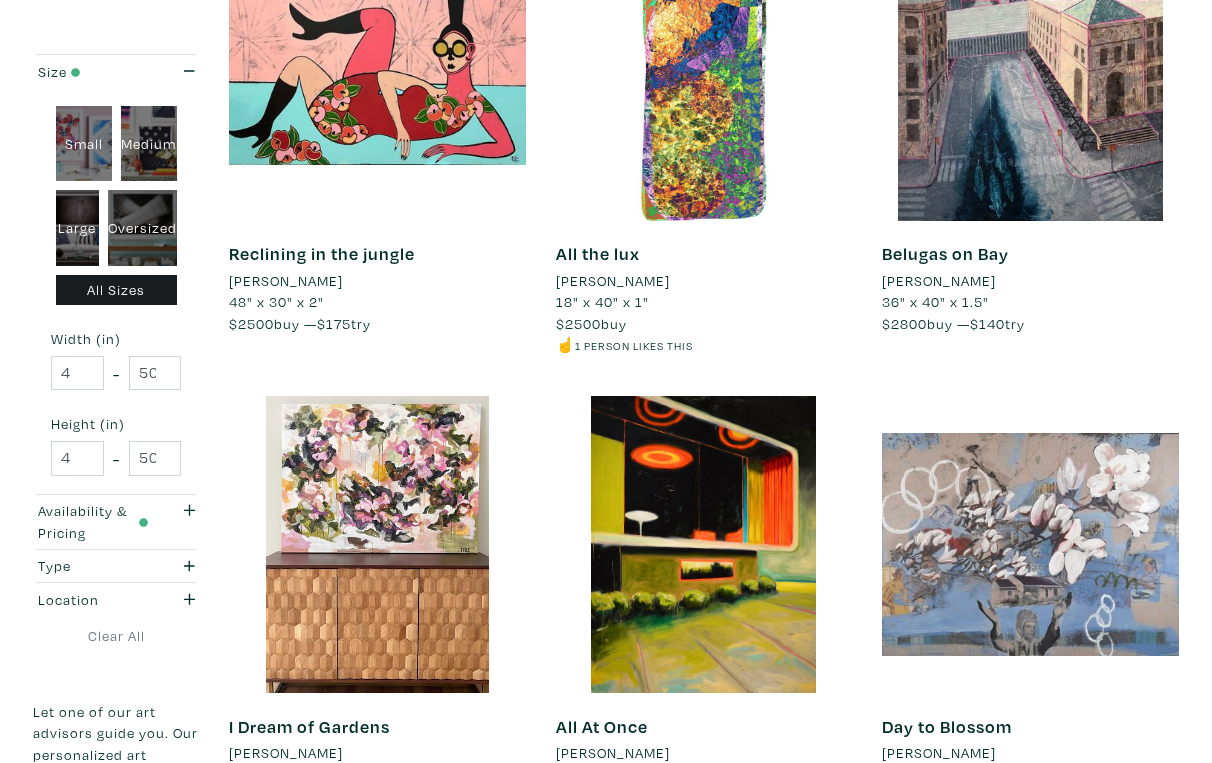 scroll, scrollTop: 3314, scrollLeft: 0, axis: vertical 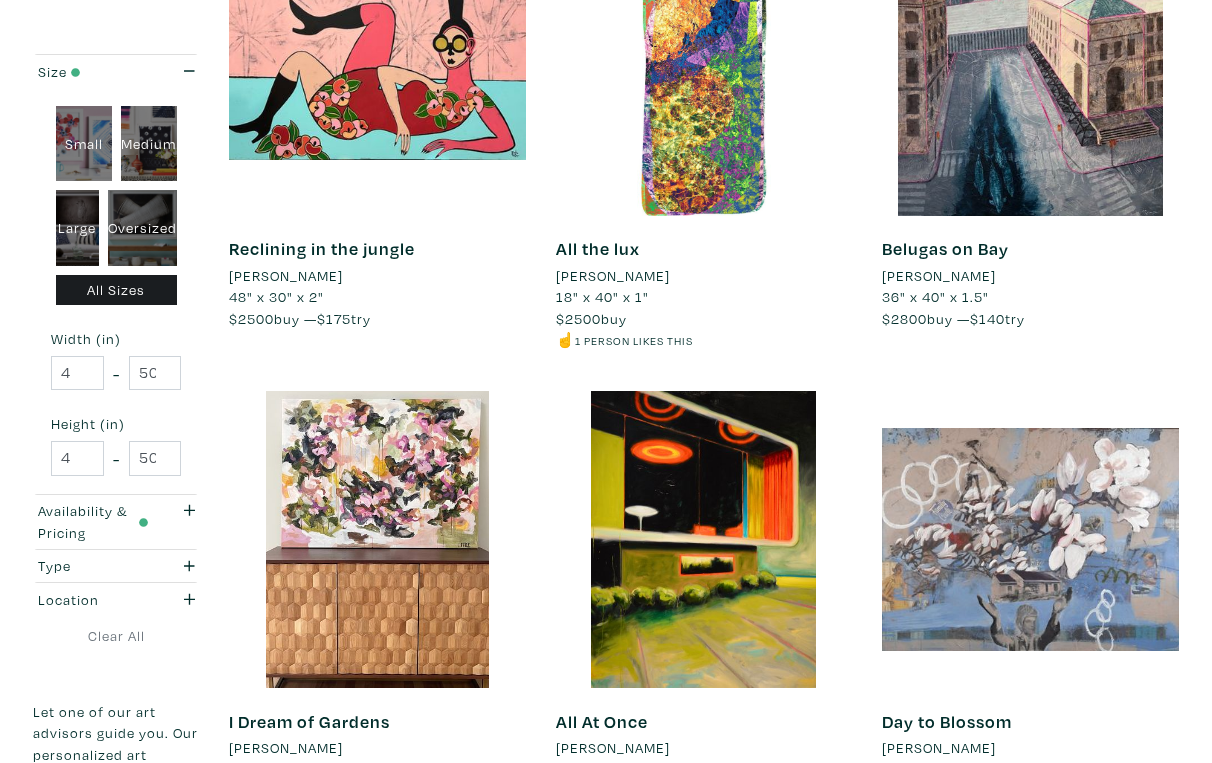 click on "Next" at bounding box center [1131, 885] 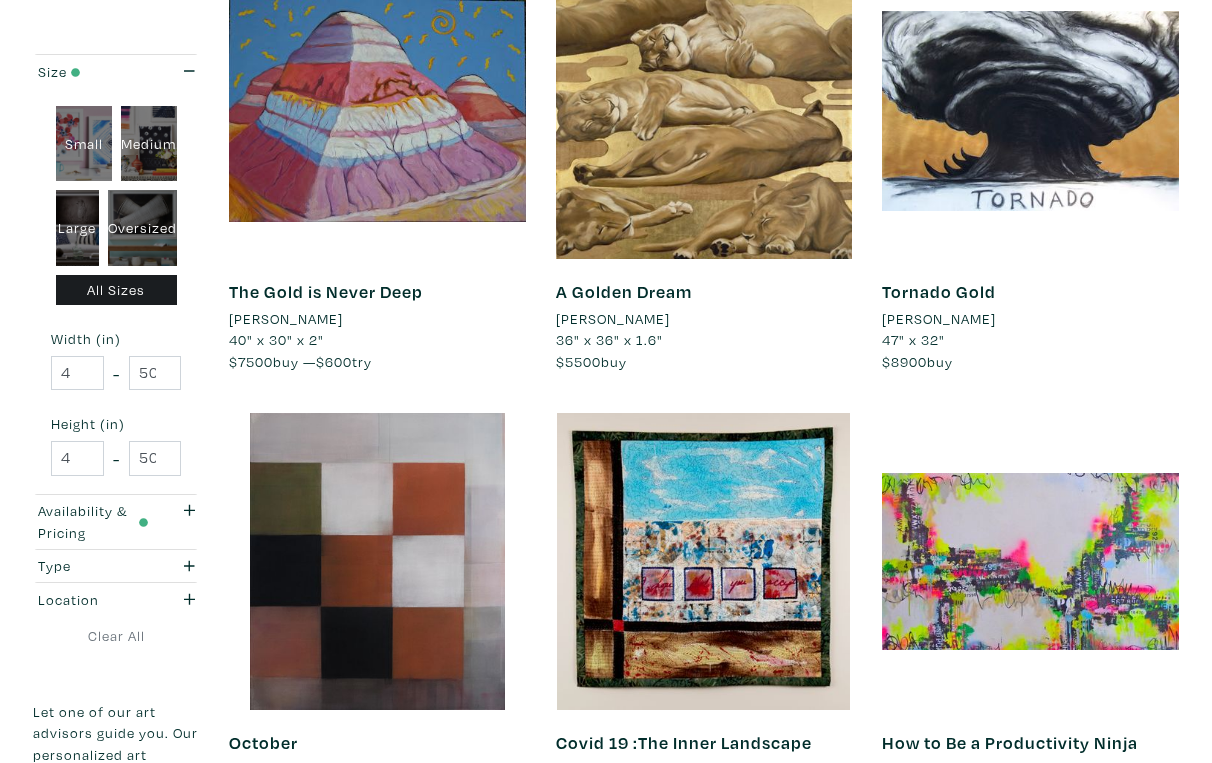 scroll, scrollTop: 3272, scrollLeft: 0, axis: vertical 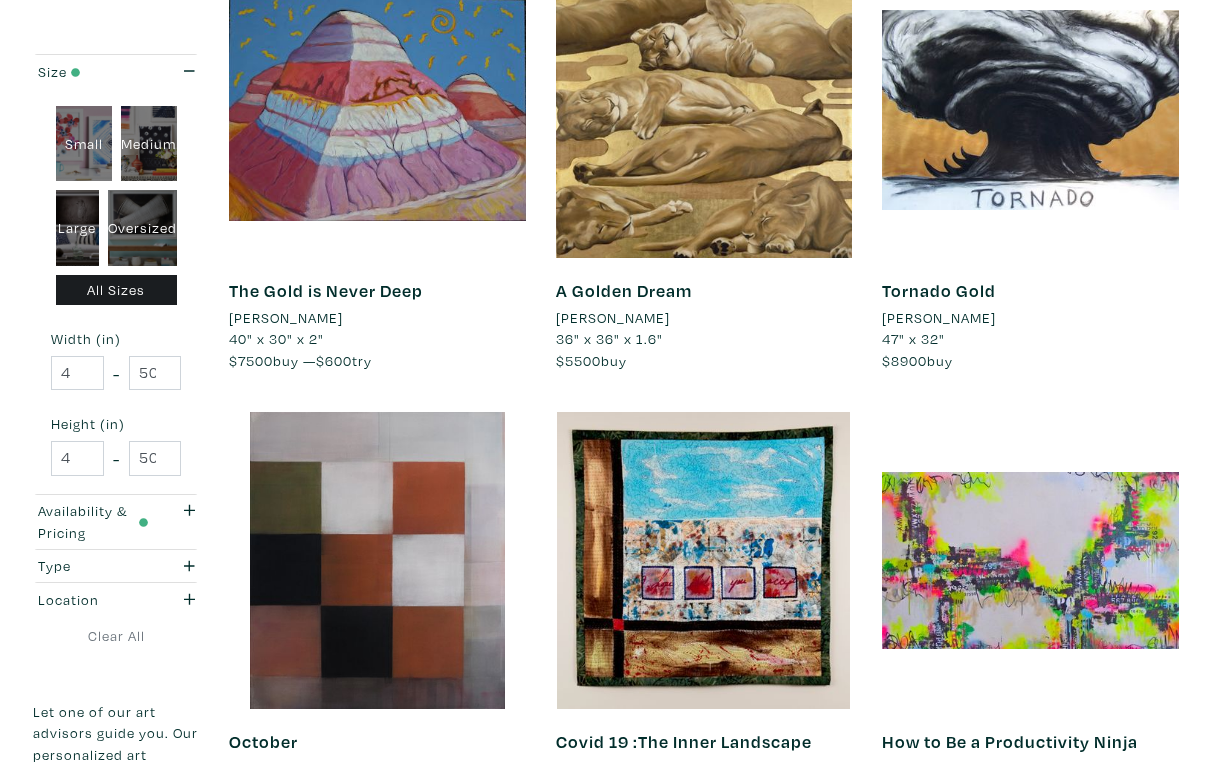 click on "Next" at bounding box center (1131, 905) 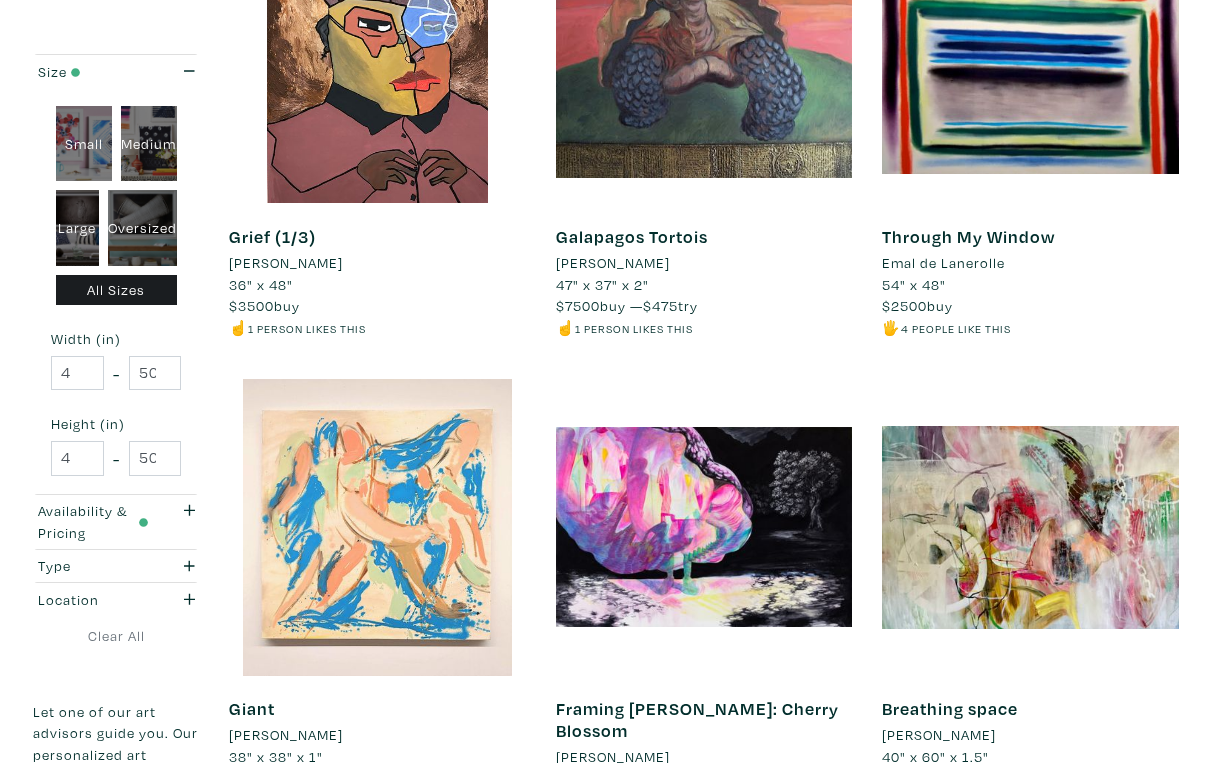 scroll, scrollTop: 3317, scrollLeft: 0, axis: vertical 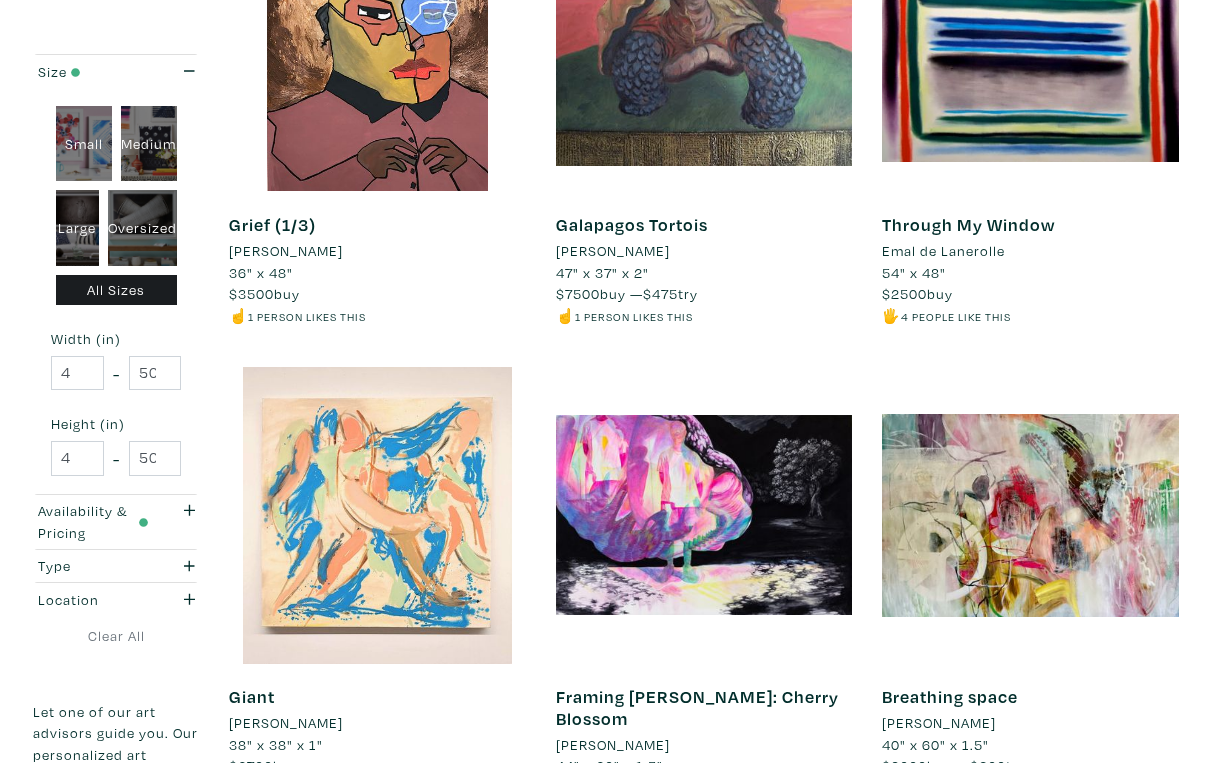 click on "Next" at bounding box center (1131, 882) 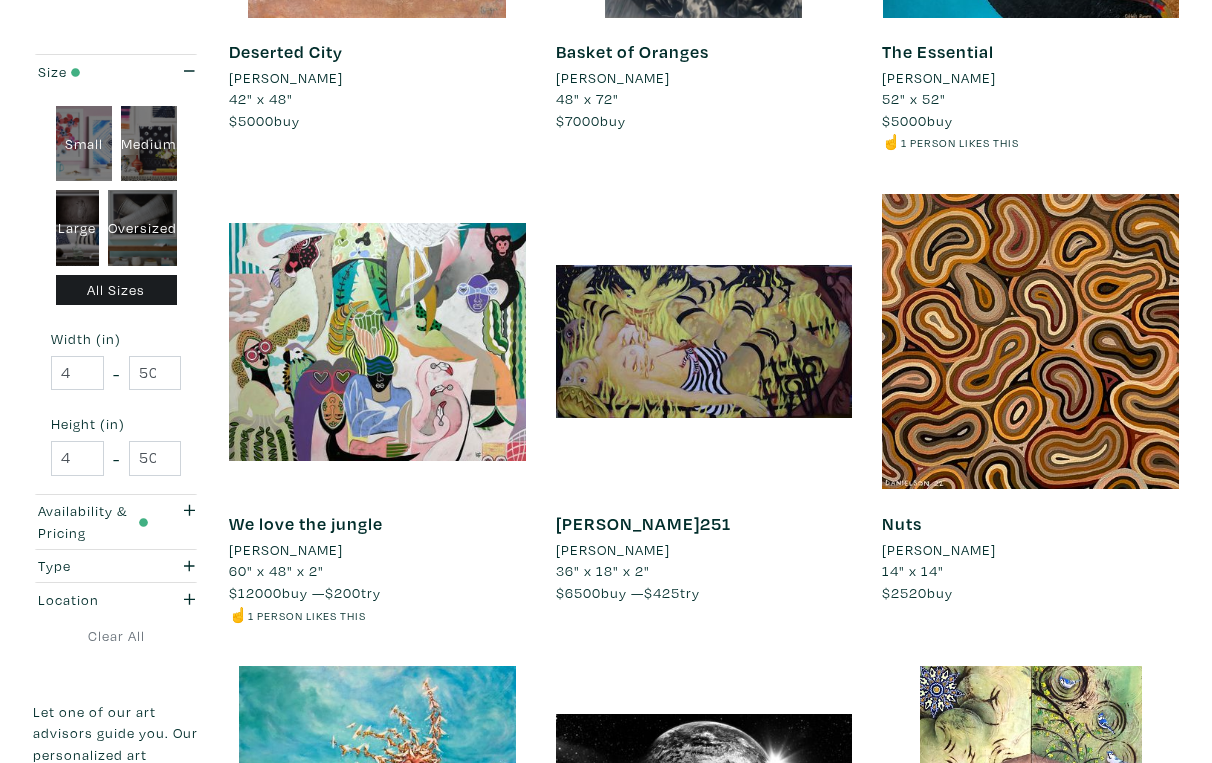 scroll, scrollTop: 2125, scrollLeft: 0, axis: vertical 